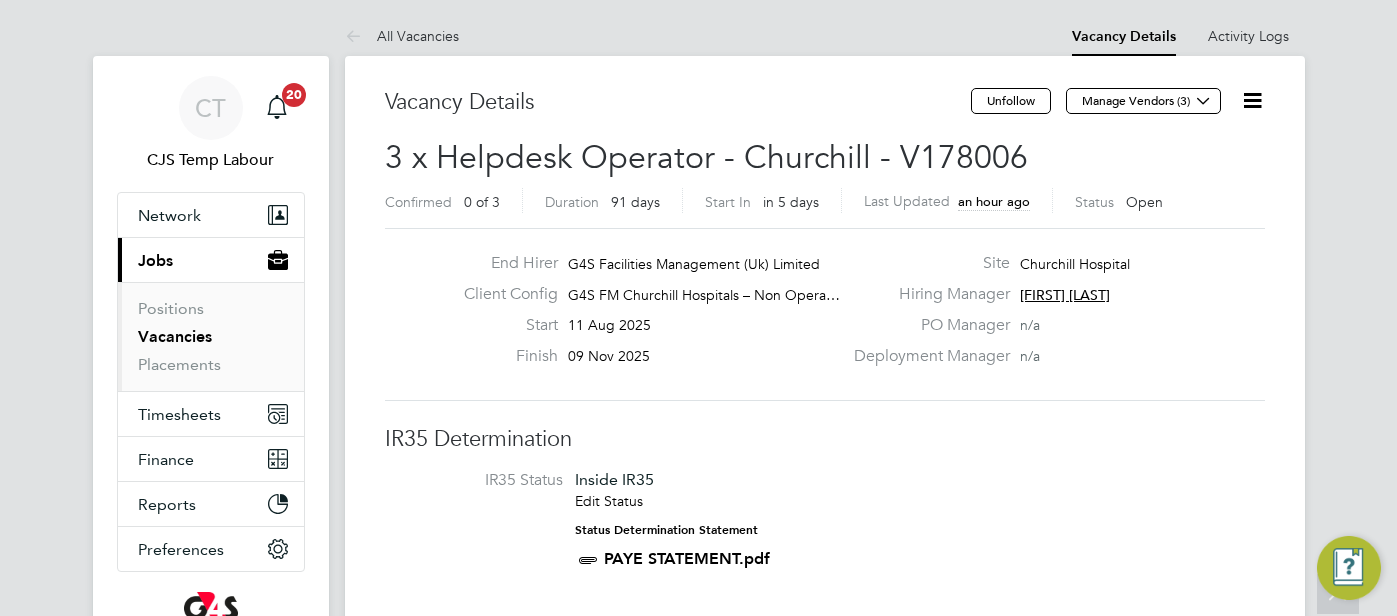 scroll, scrollTop: 3537, scrollLeft: 0, axis: vertical 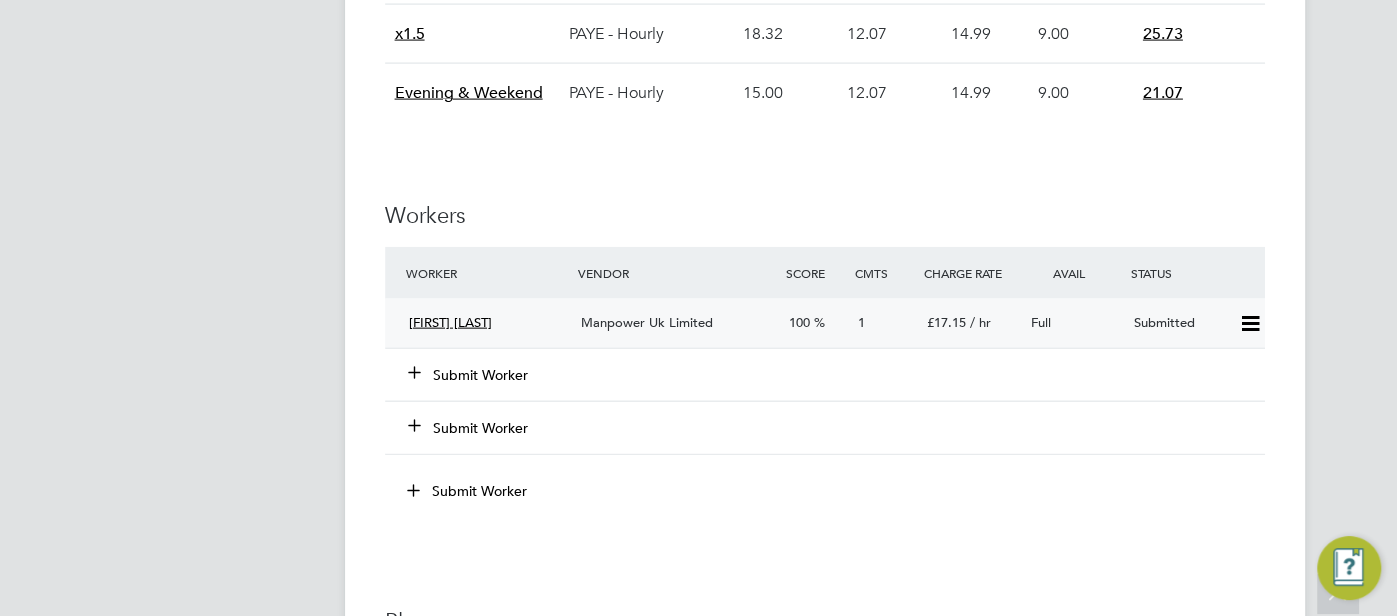 click 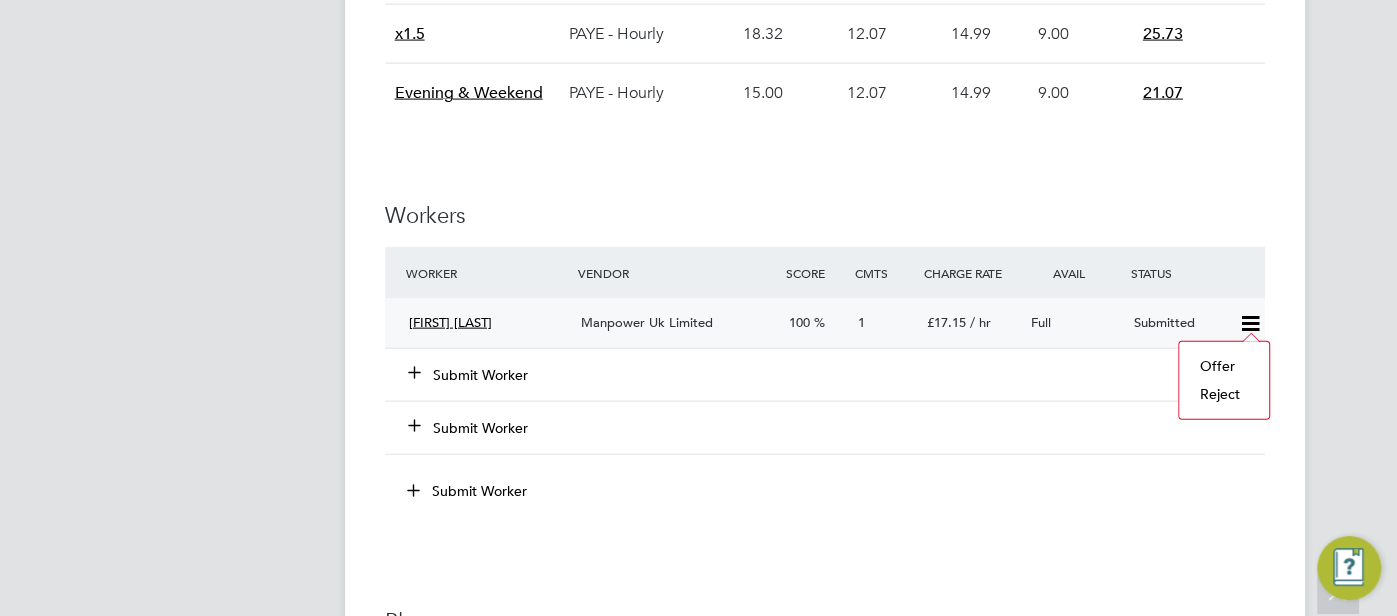 click on "Offer" 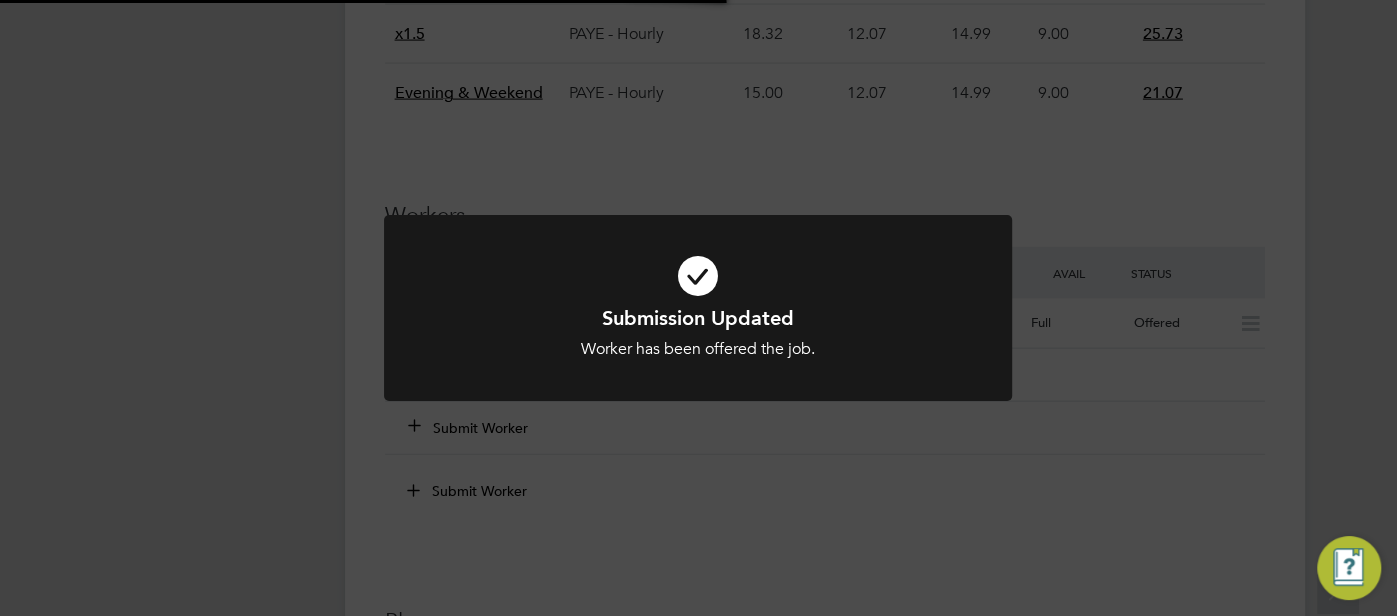 scroll, scrollTop: 0, scrollLeft: 0, axis: both 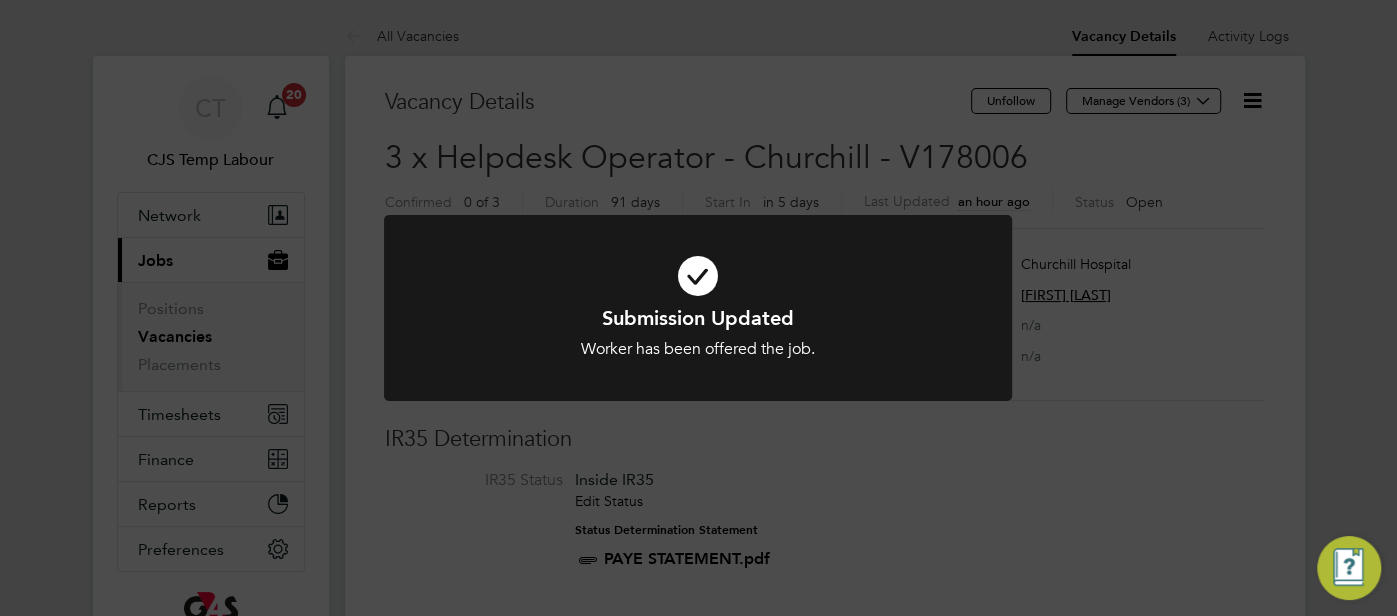 click at bounding box center [698, 276] 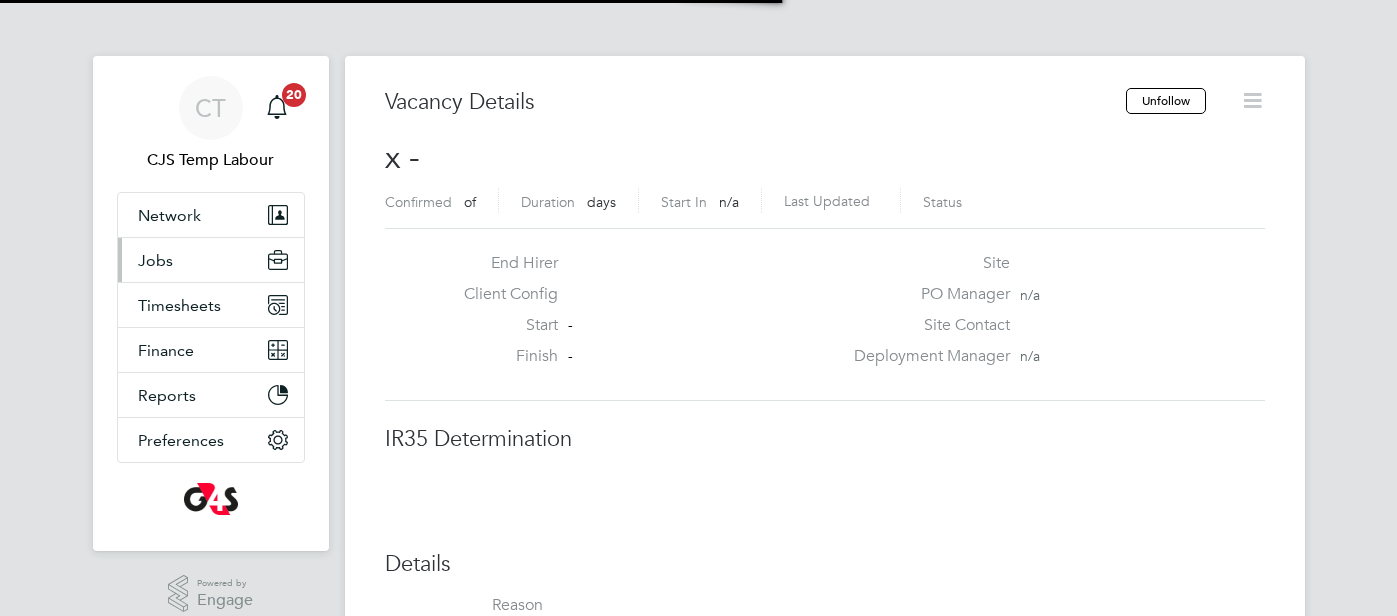 scroll, scrollTop: 0, scrollLeft: 0, axis: both 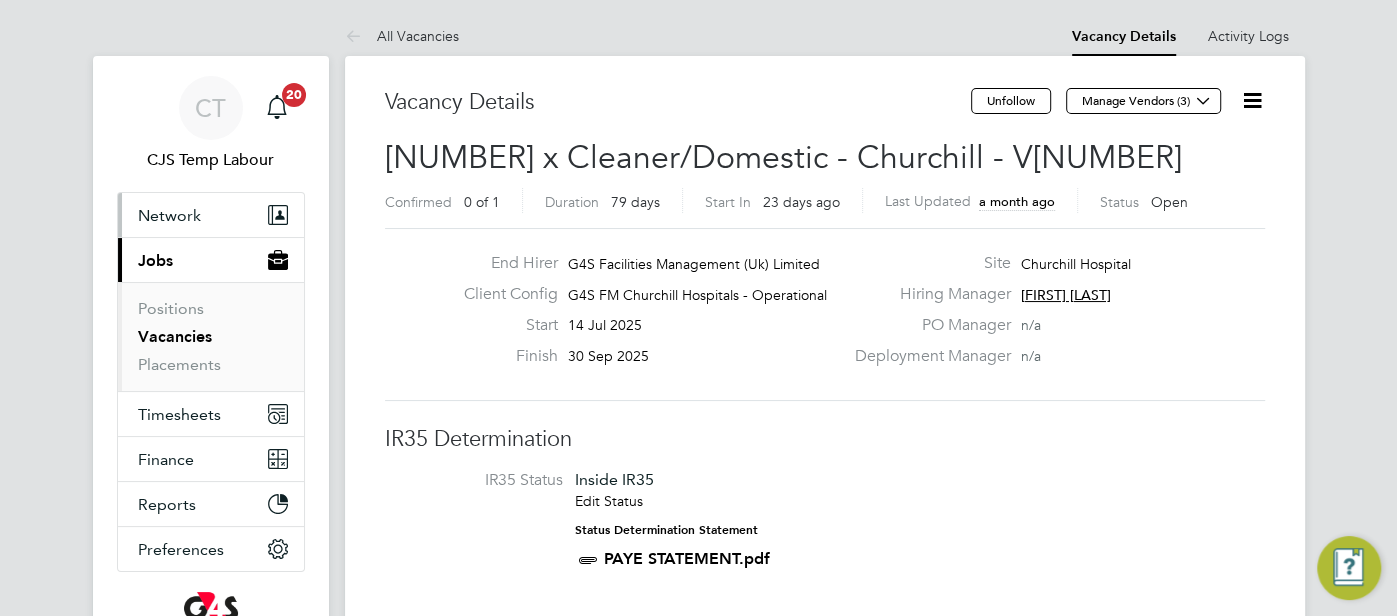 click on "Network" at bounding box center [169, 215] 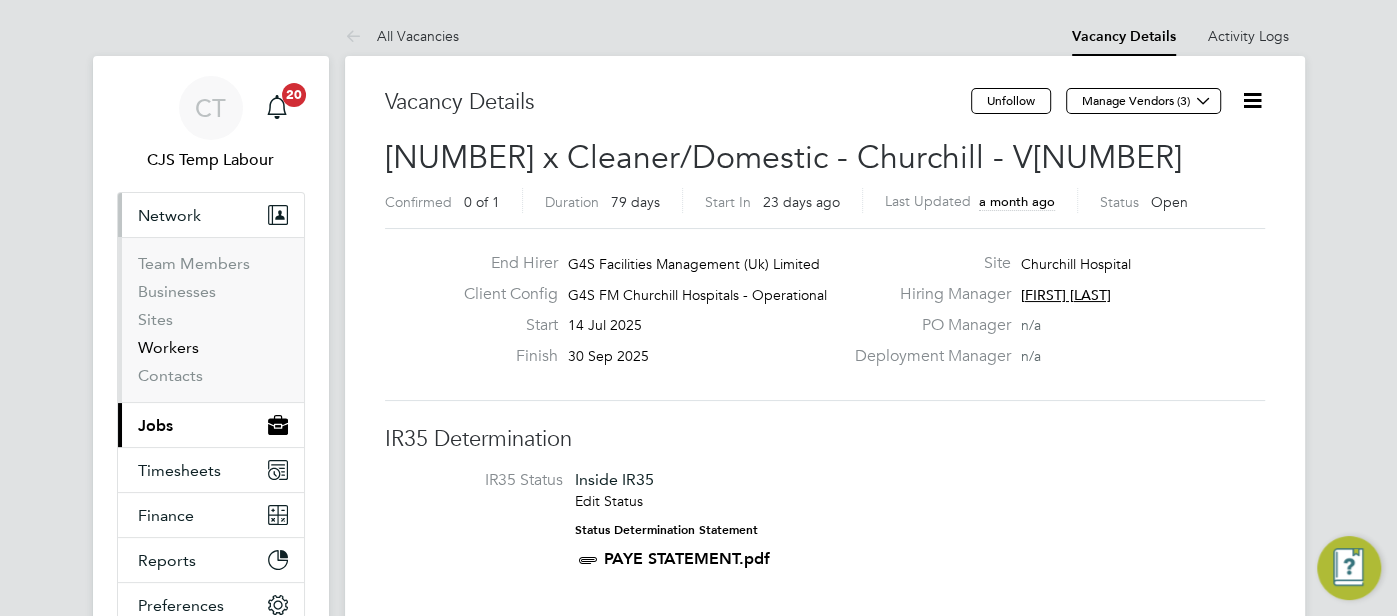 click on "Workers" at bounding box center (168, 347) 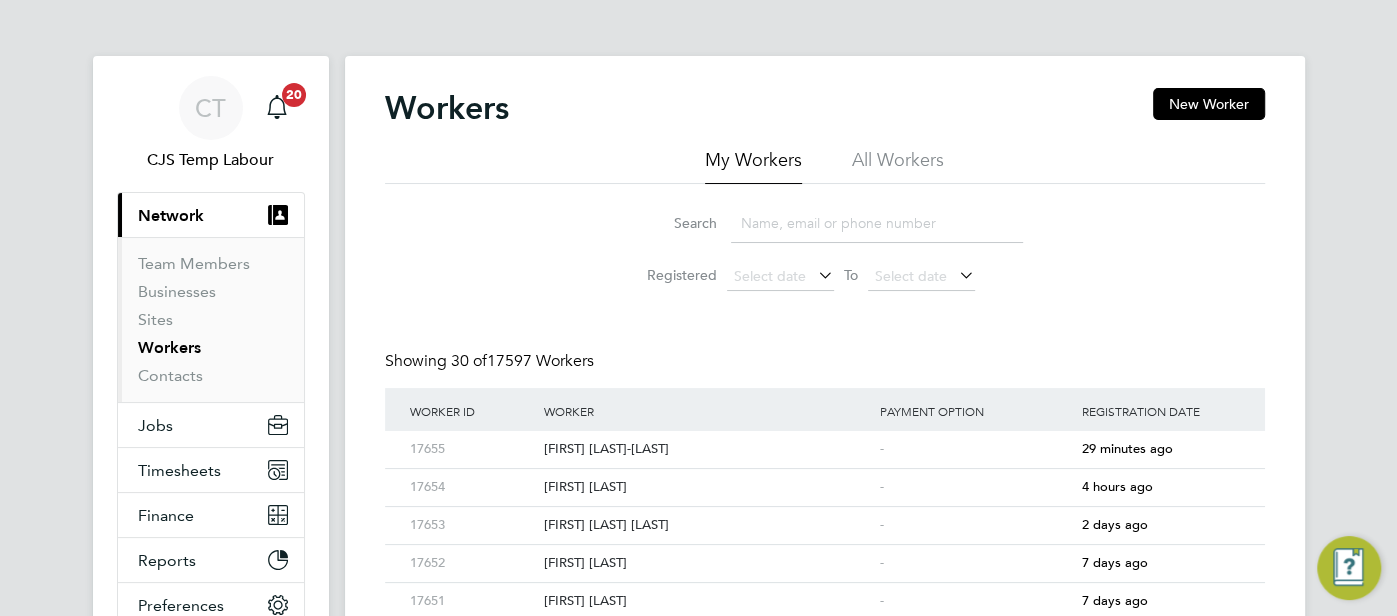 click on "All Workers" 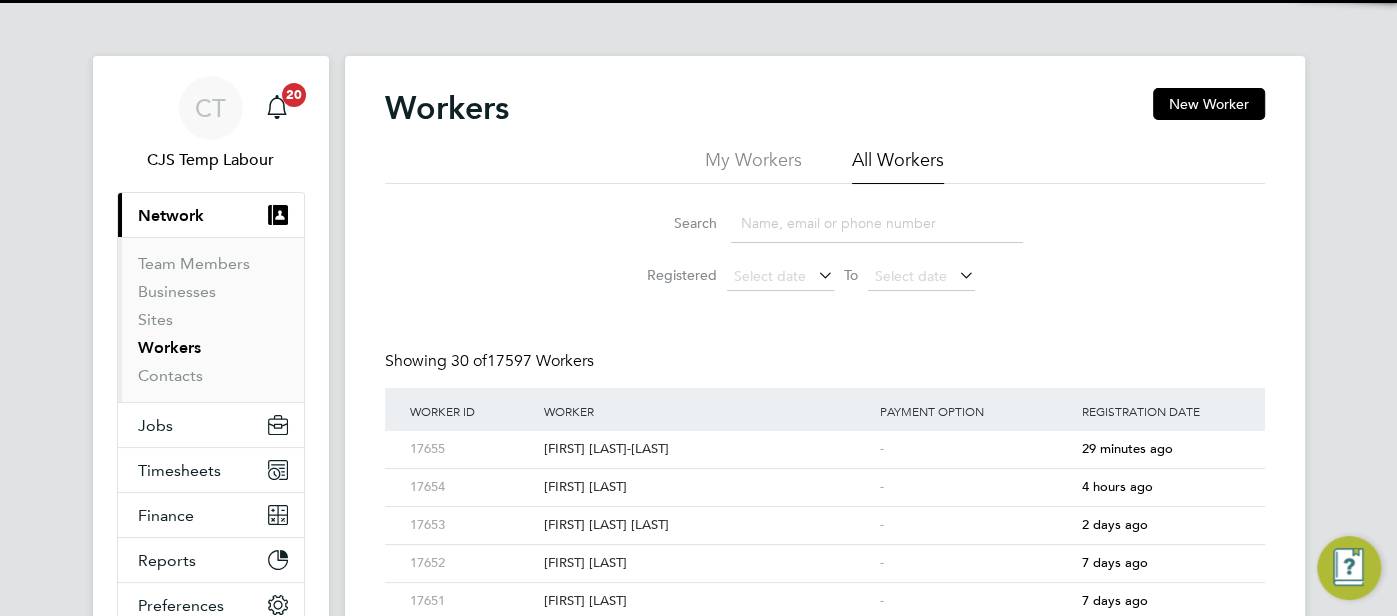 click 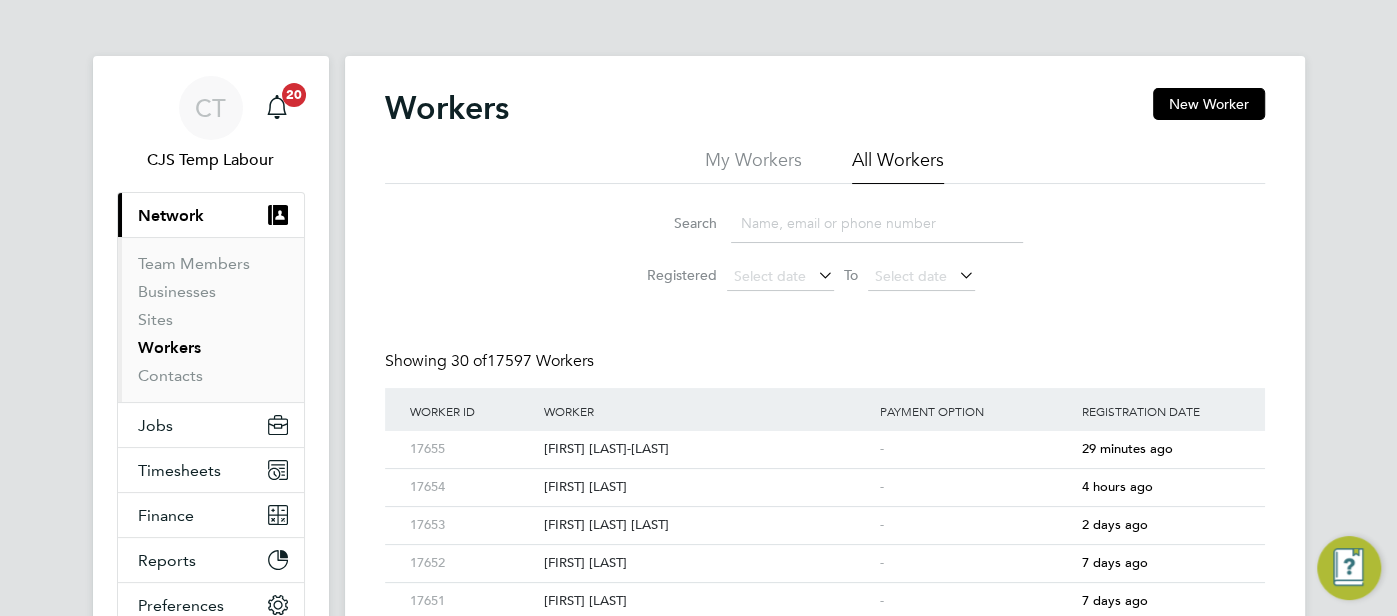 paste on "Waheed Adebayo" 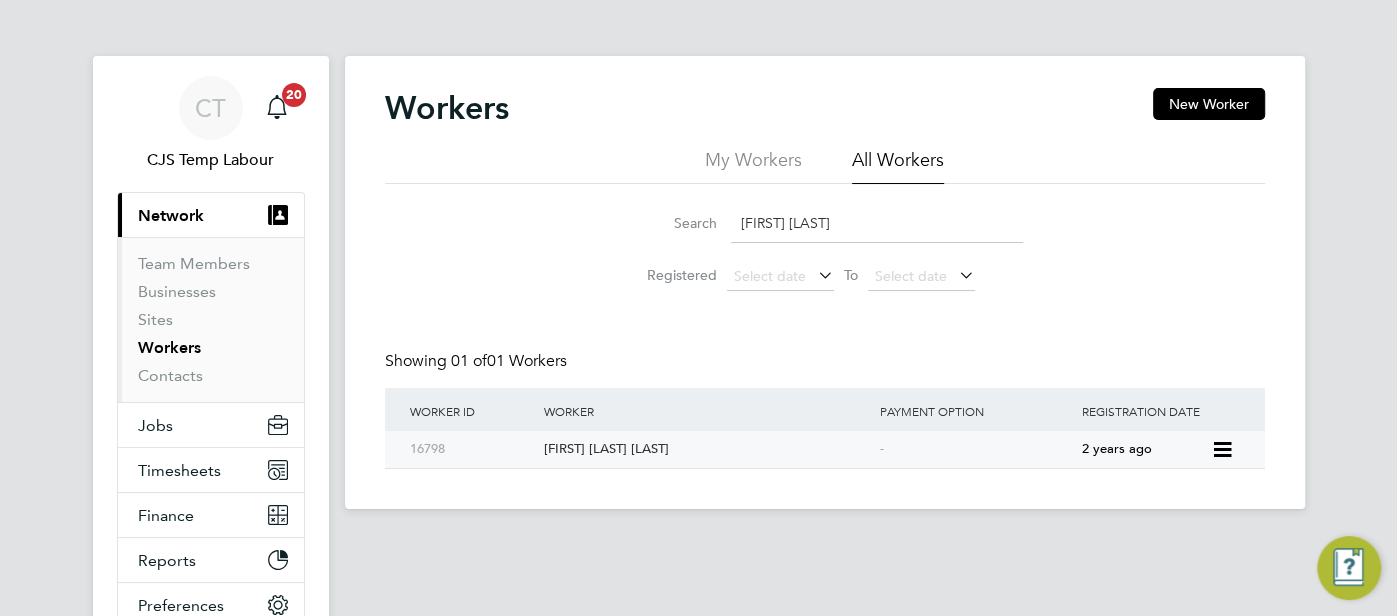 type on "Waheed Adebayo" 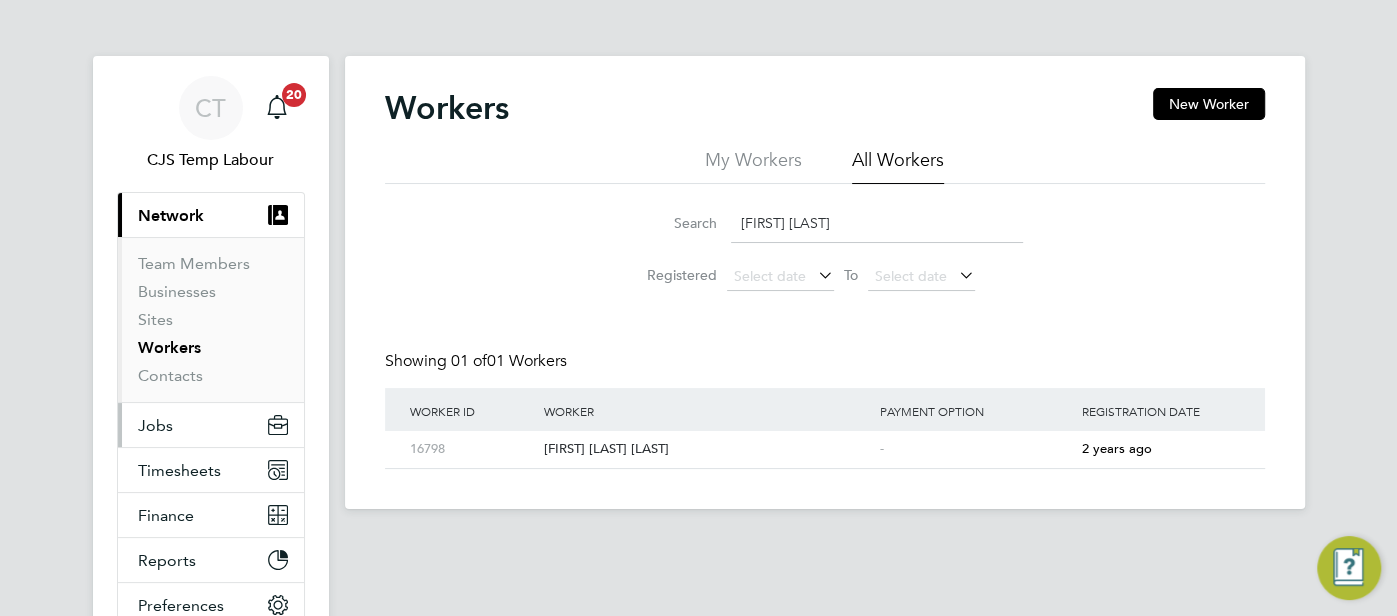 click on "Jobs" at bounding box center (211, 425) 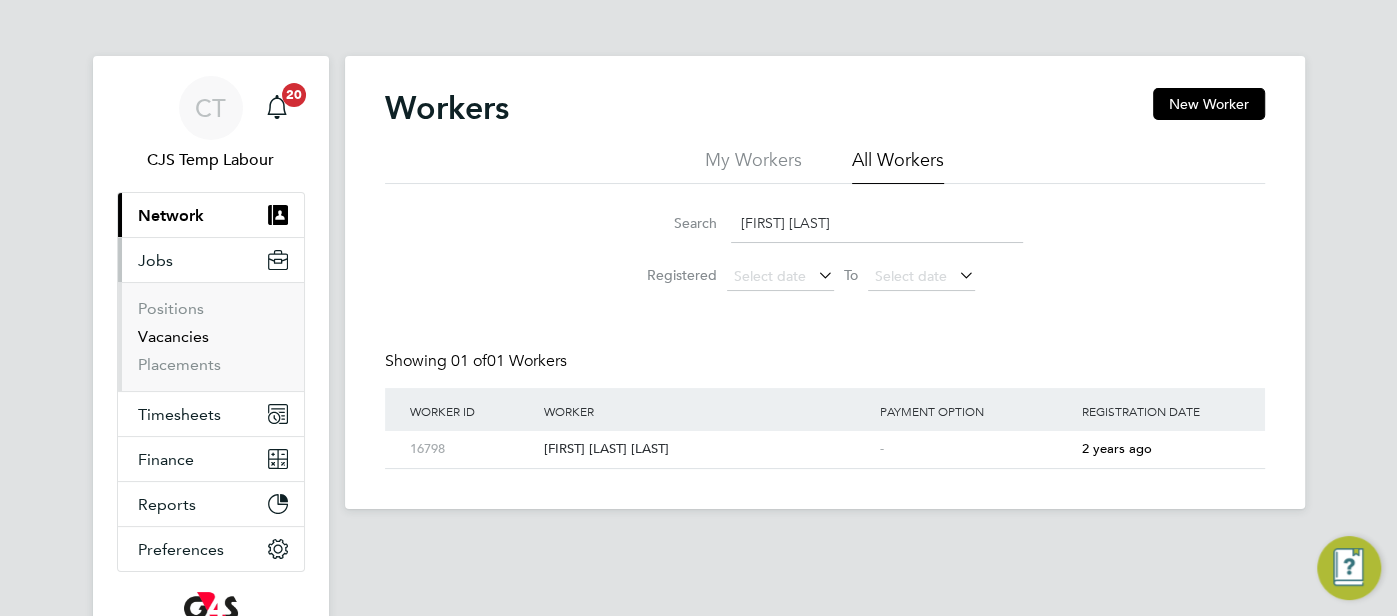 click on "Vacancies" at bounding box center (173, 336) 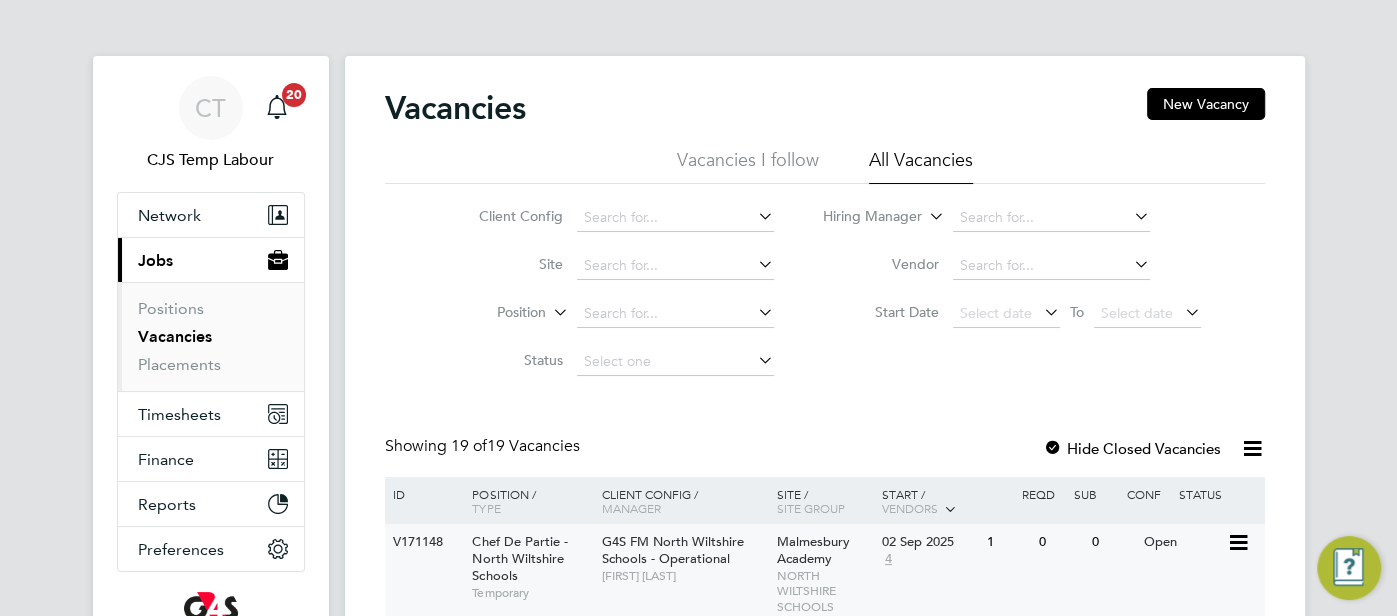 click on "Malmesbury Academy   NORTH WILTSHIRE SCHOOLS" 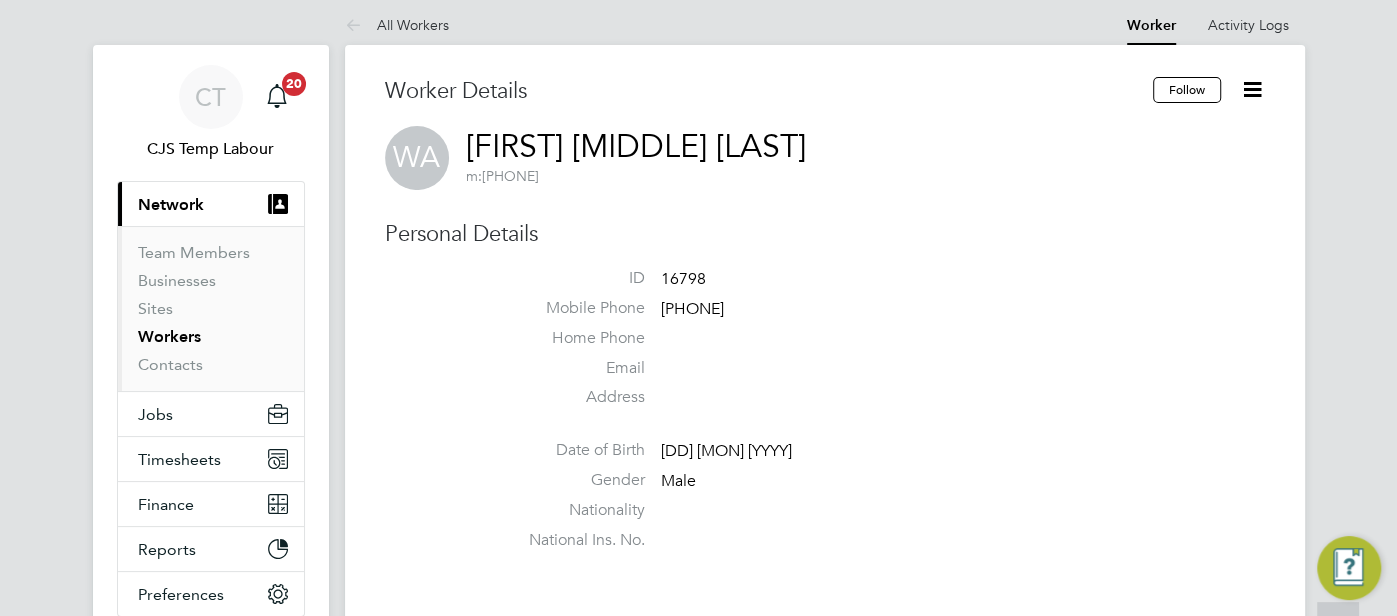 scroll, scrollTop: 0, scrollLeft: 0, axis: both 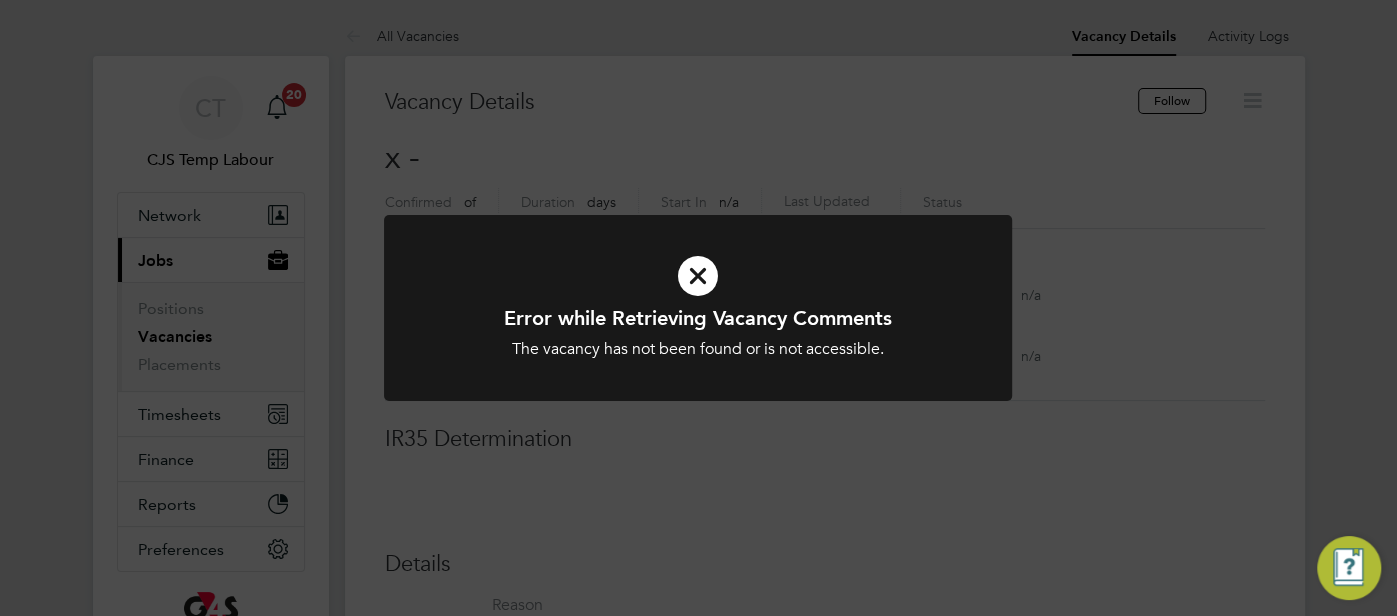 click at bounding box center [698, 276] 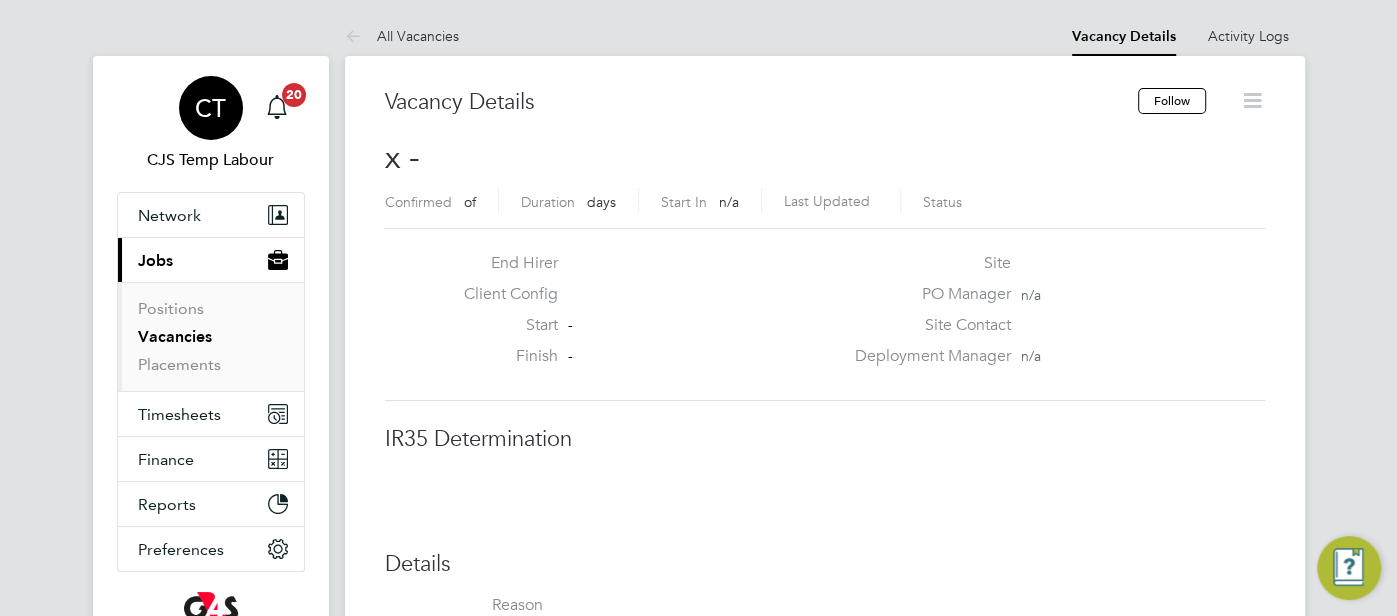 click on "CT" at bounding box center (210, 108) 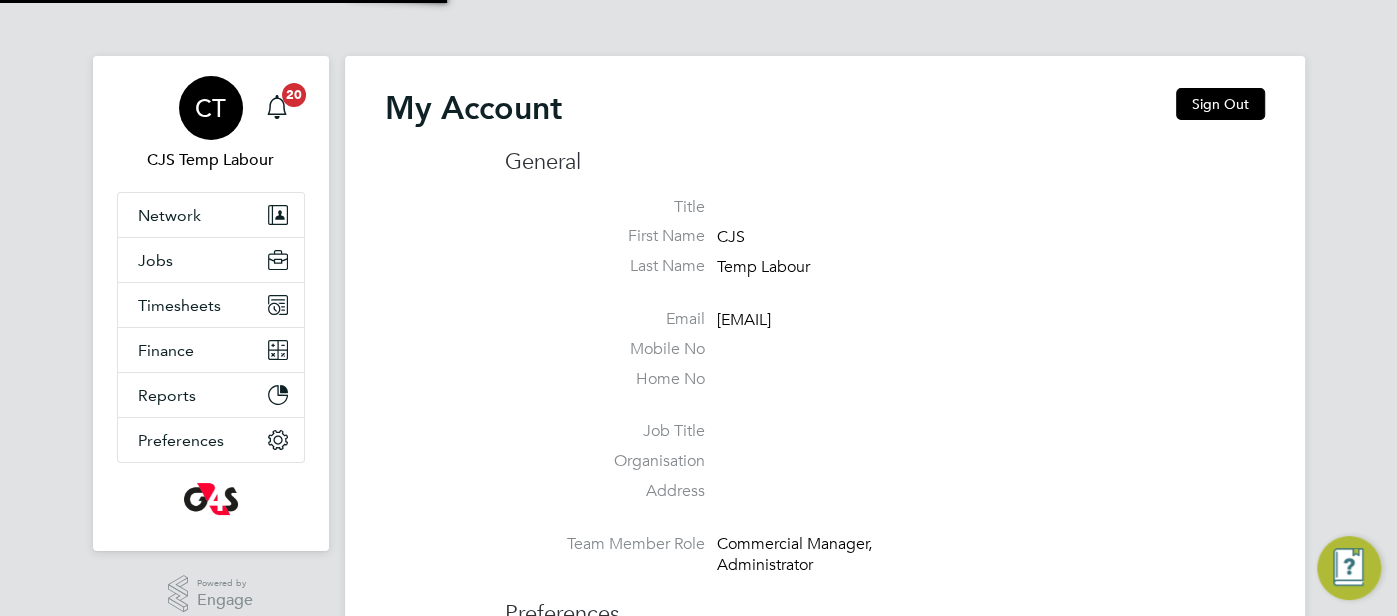 type on "[EMAIL]" 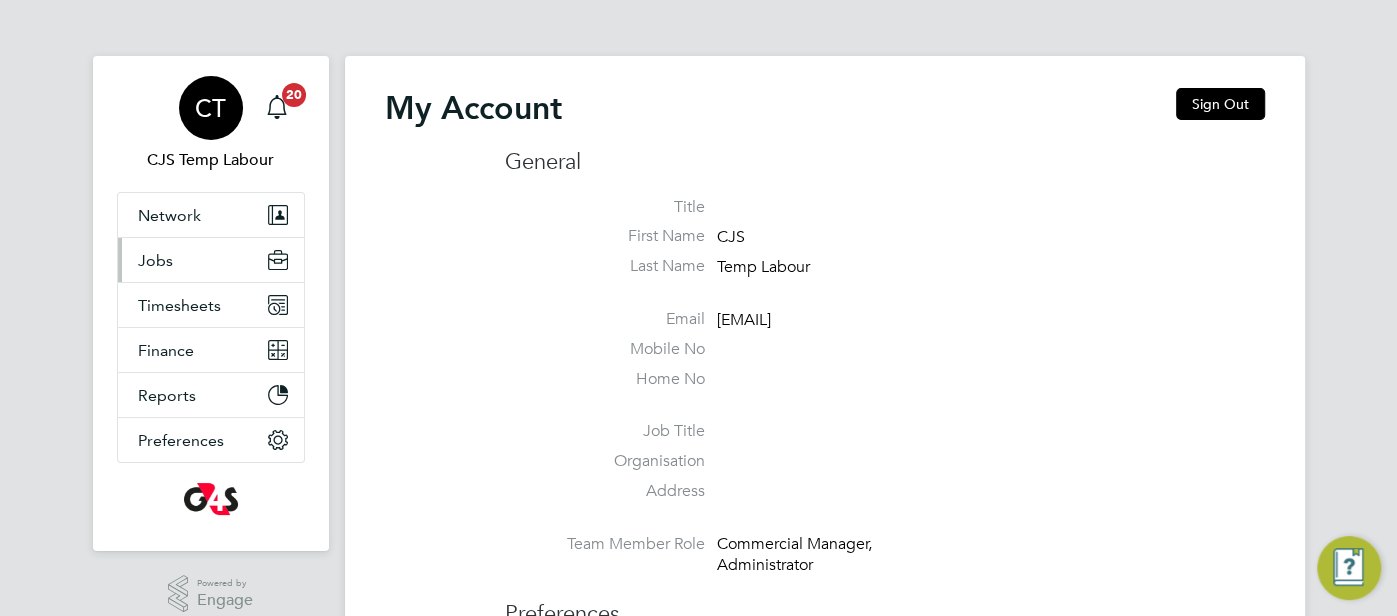 click on "Jobs" at bounding box center [155, 260] 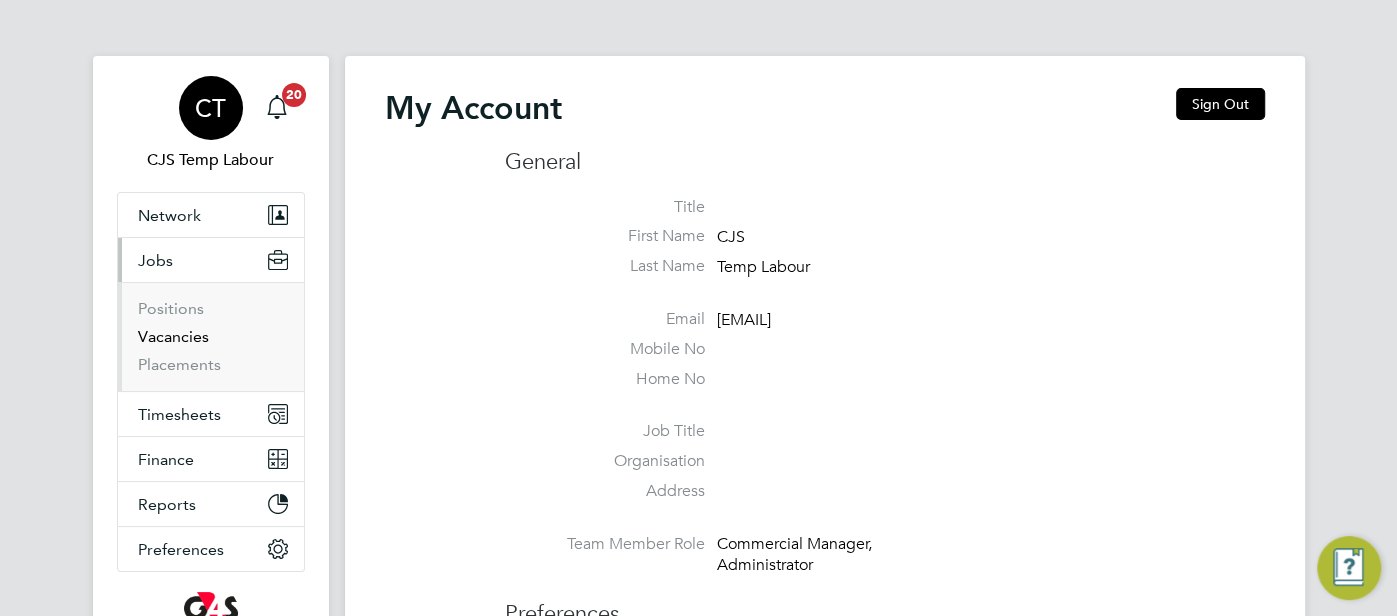 click on "Vacancies" at bounding box center [173, 336] 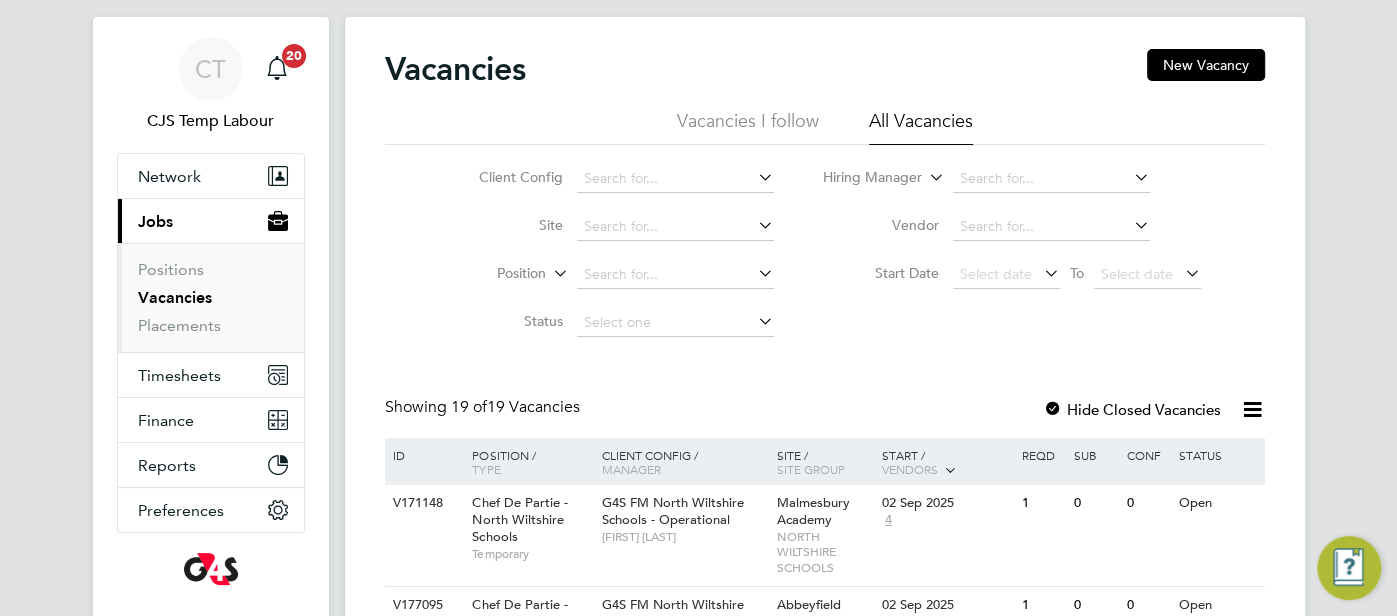 scroll, scrollTop: 141, scrollLeft: 0, axis: vertical 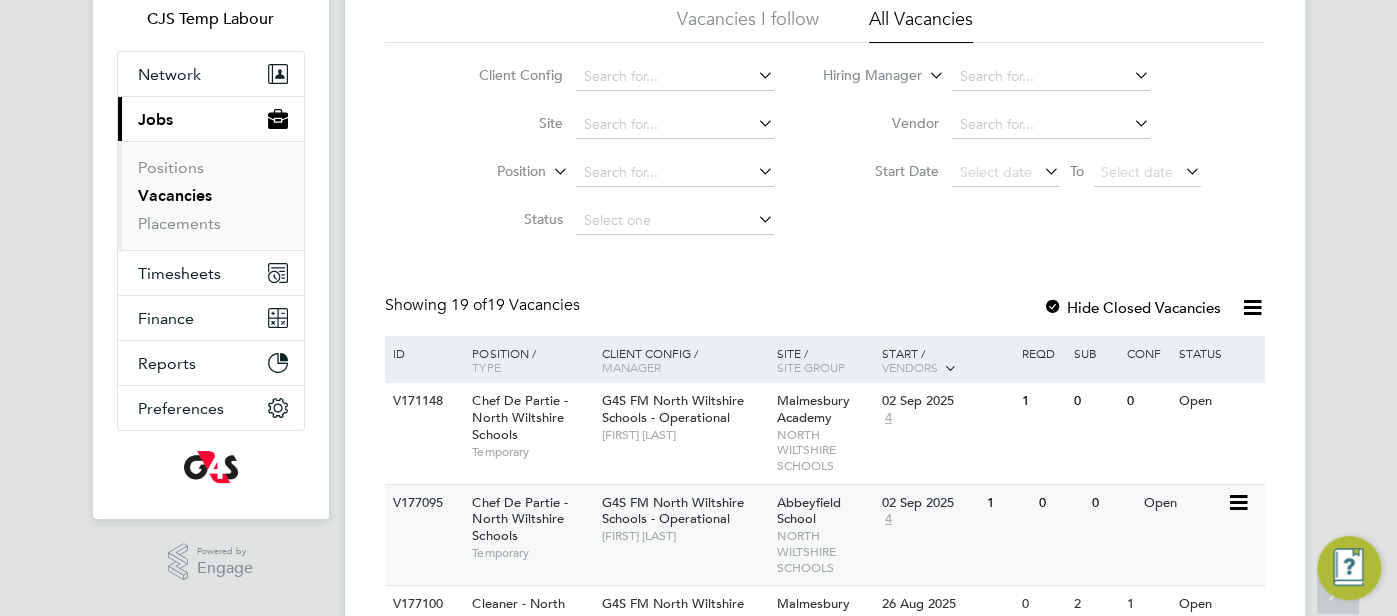 click on "Abbeyfield School" 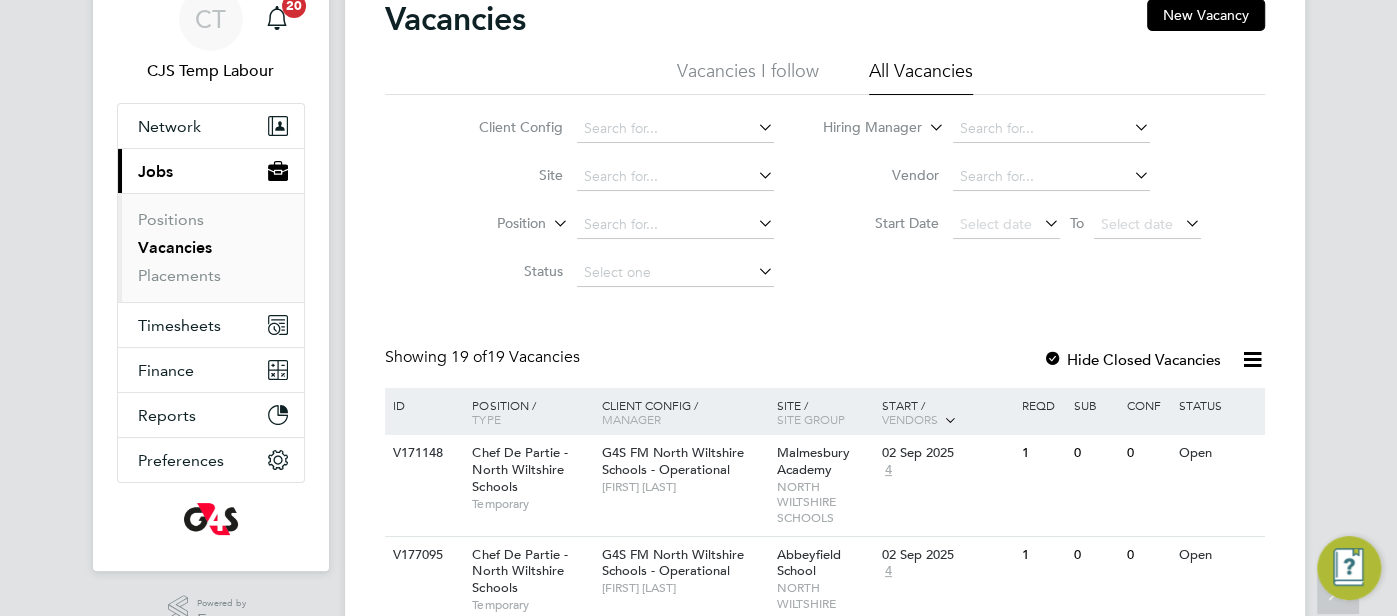 scroll, scrollTop: 0, scrollLeft: 0, axis: both 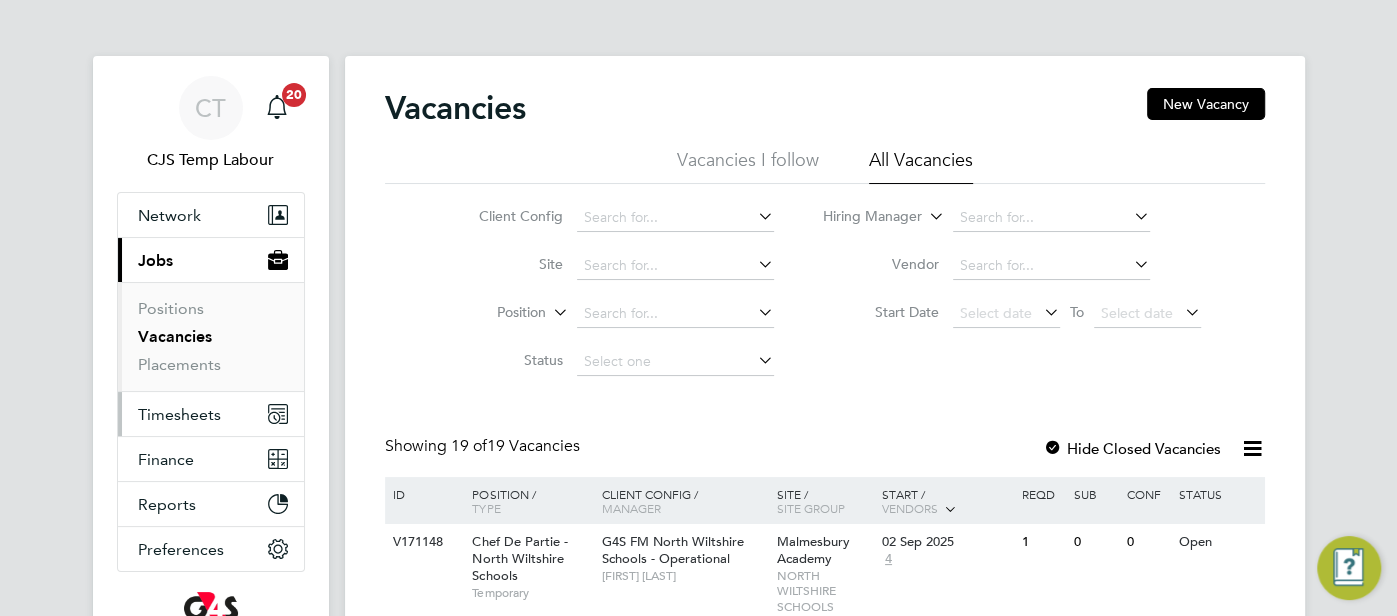 click on "Timesheets" at bounding box center (179, 414) 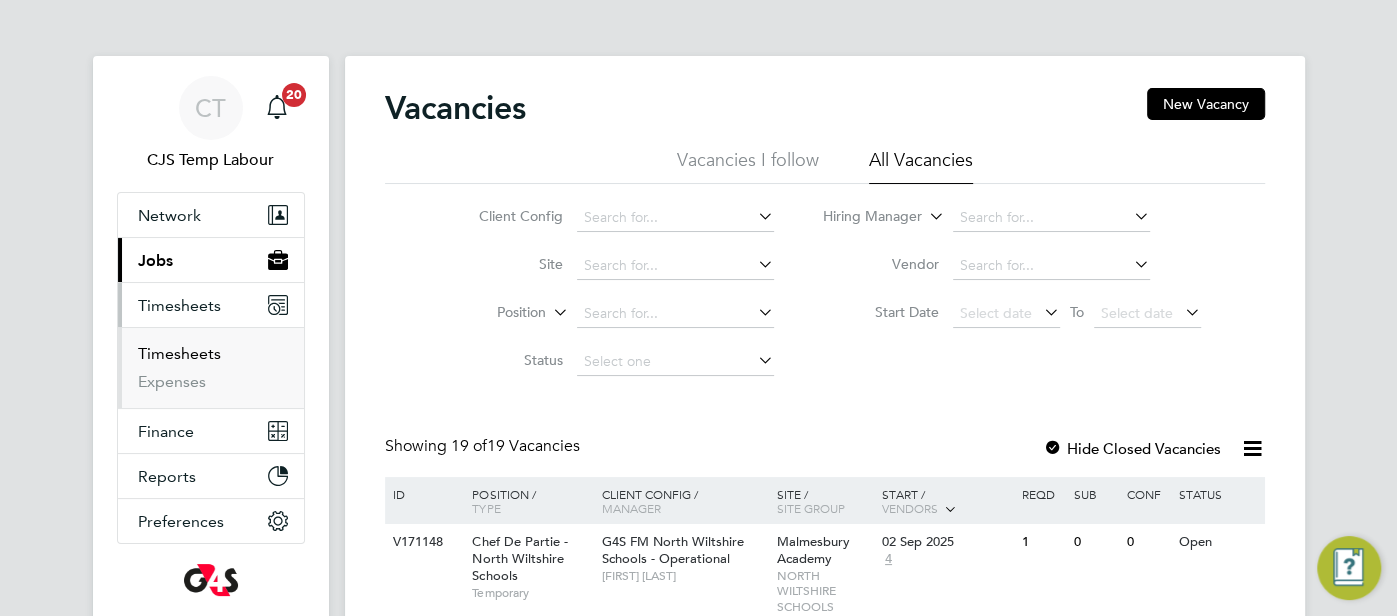 click on "Timesheets" at bounding box center [179, 353] 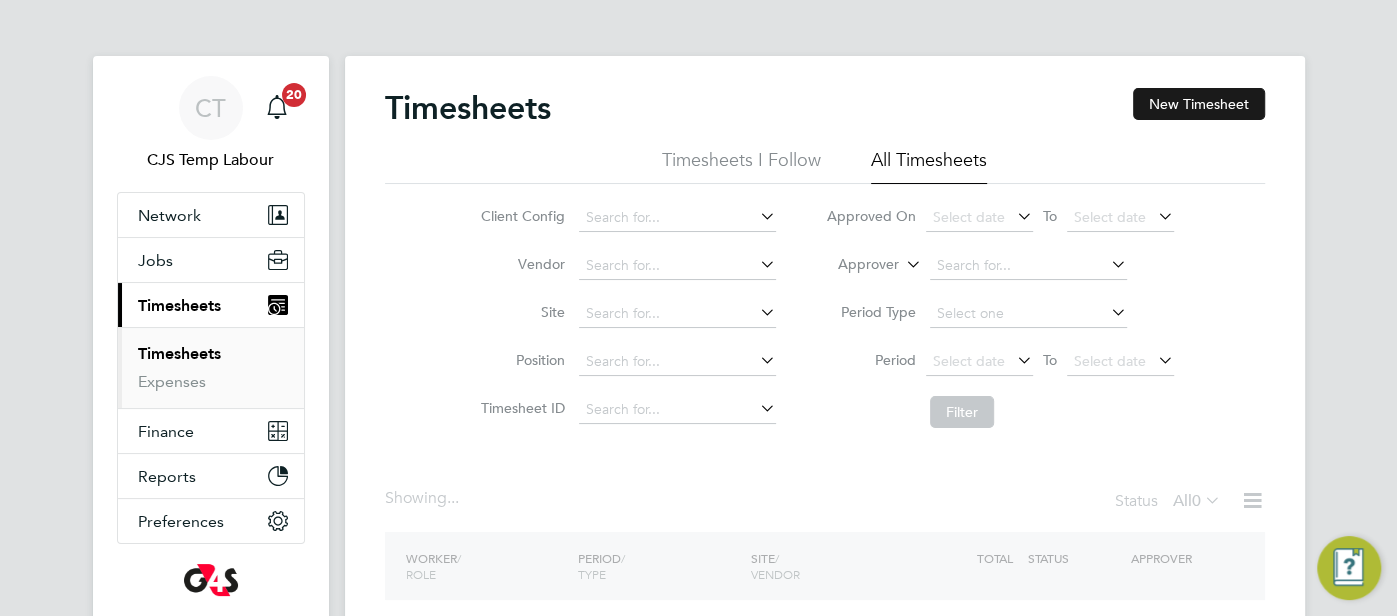 click on "New Timesheet" 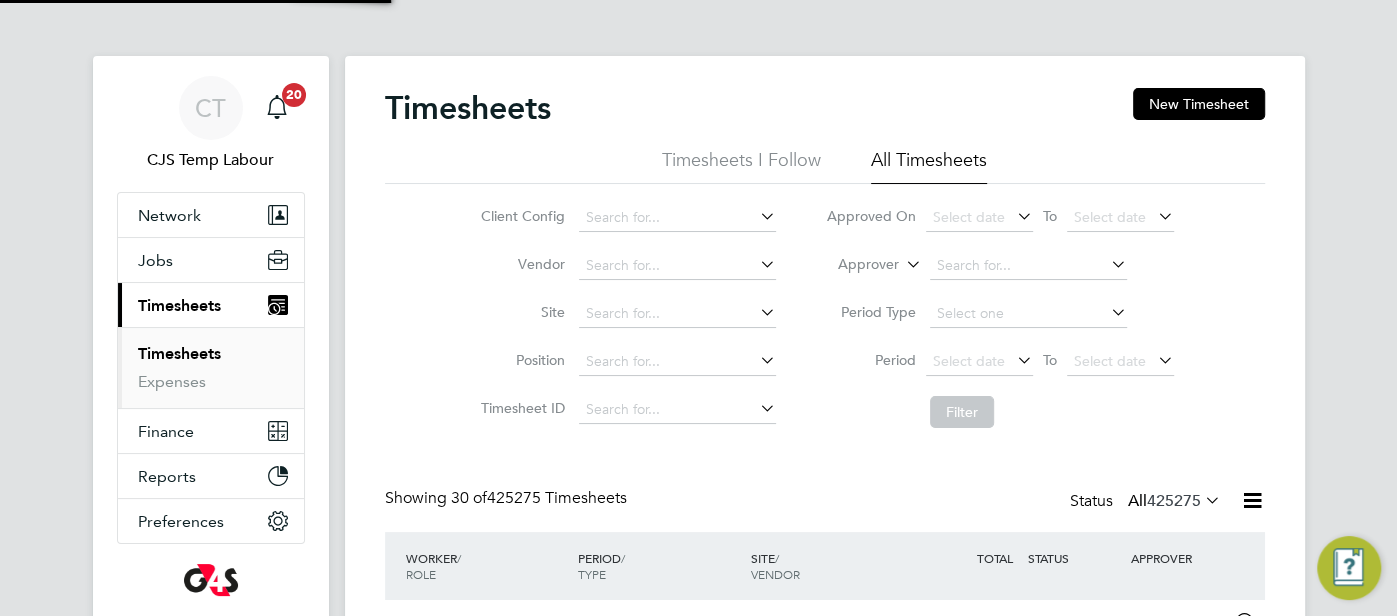 scroll, scrollTop: 10, scrollLeft: 10, axis: both 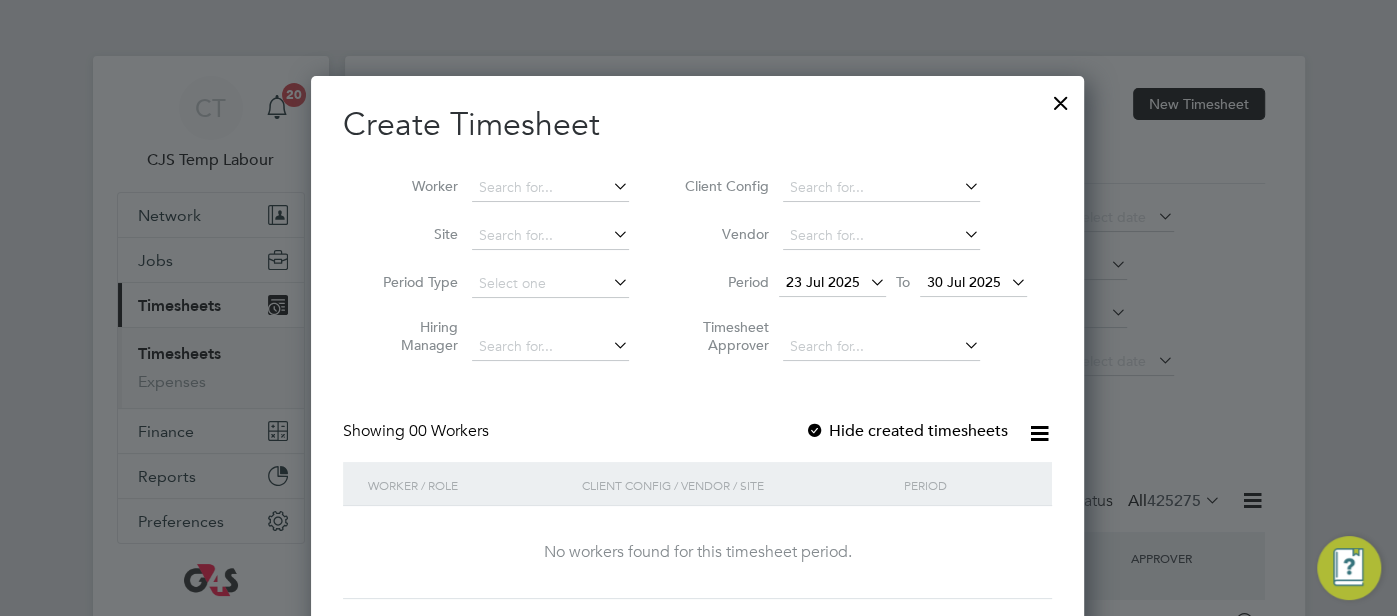 click on "Worker" at bounding box center (498, 188) 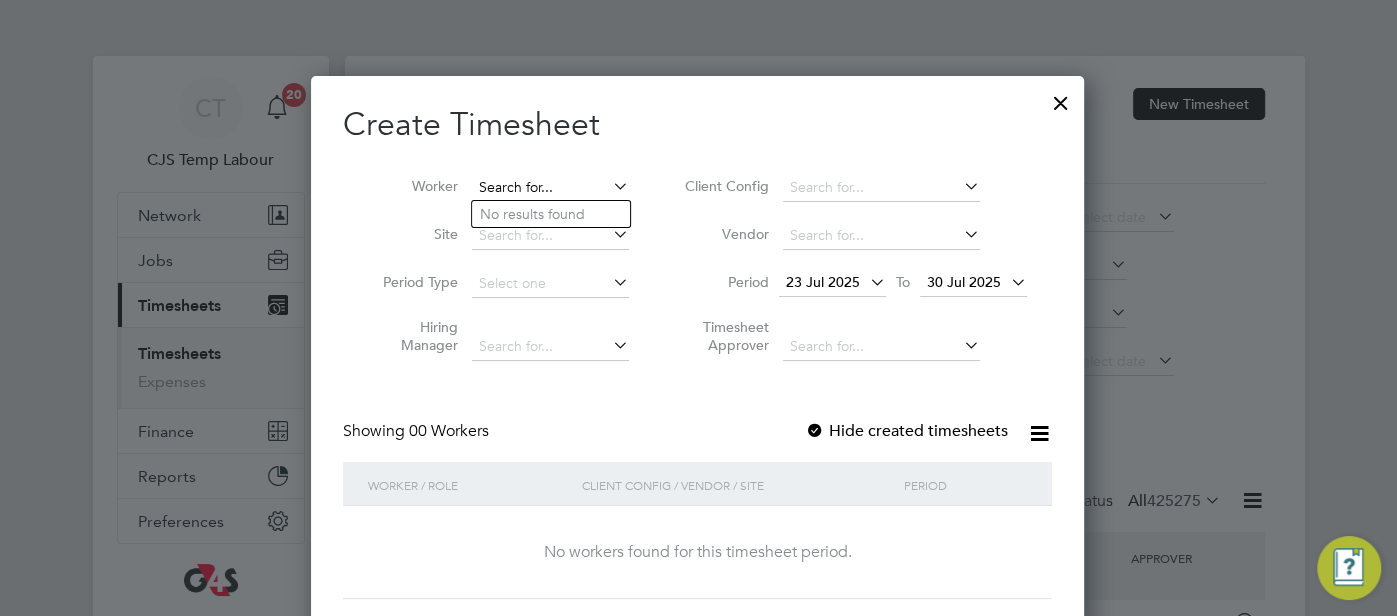 click at bounding box center [550, 188] 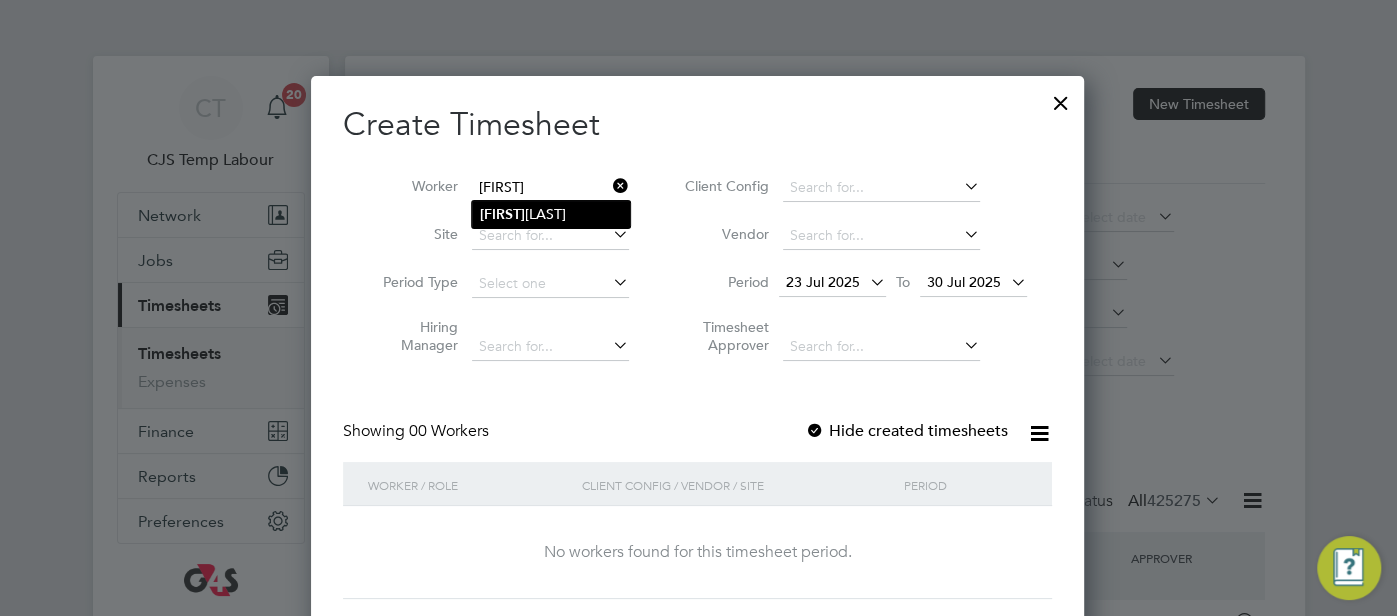 click on "[FIRST]" 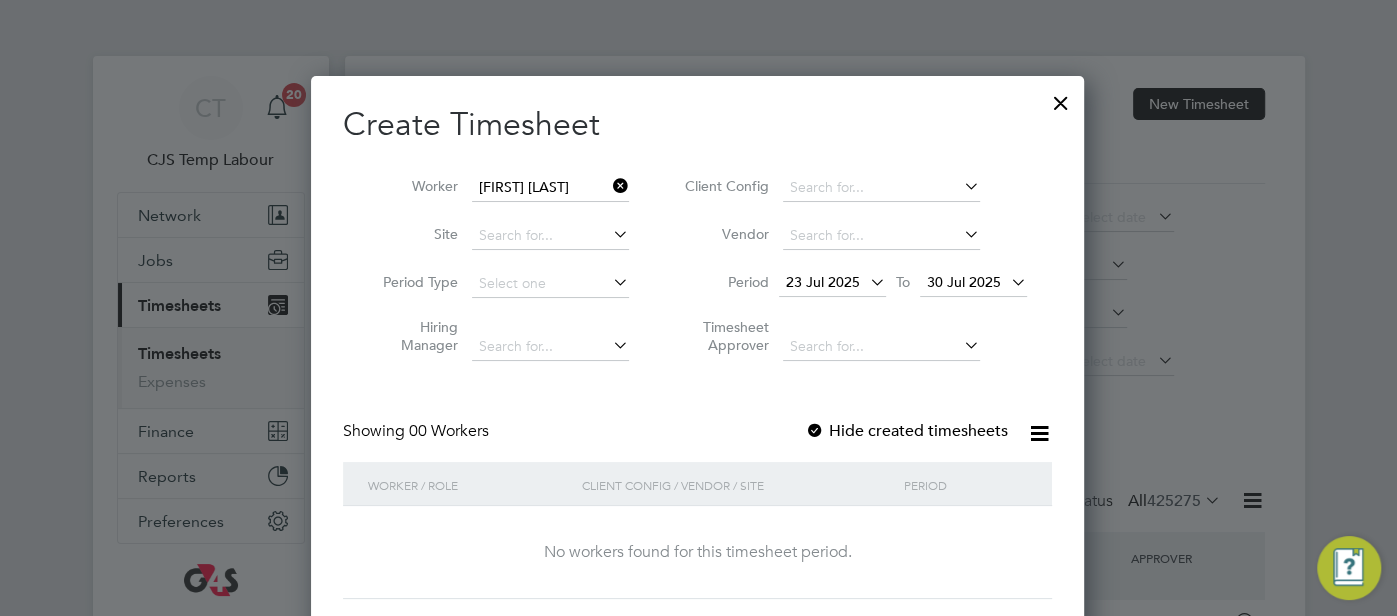 click on "23 Jul 2025" at bounding box center (823, 282) 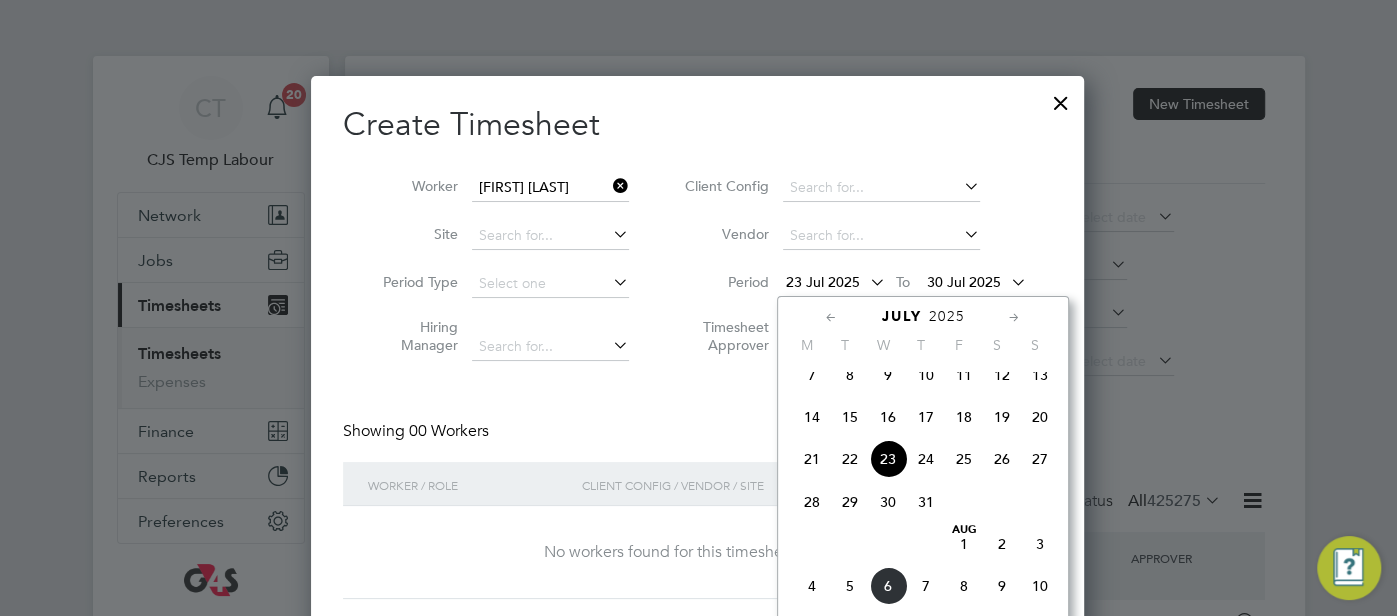click on "14" 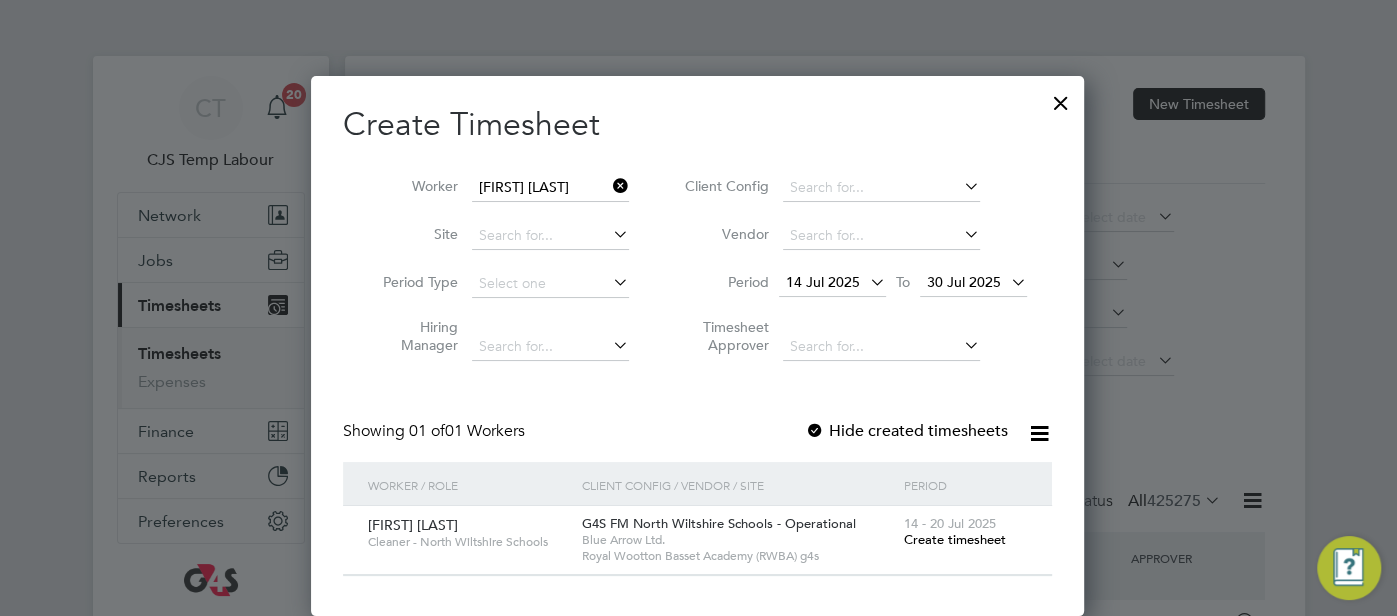 click on "Create timesheet" at bounding box center [954, 539] 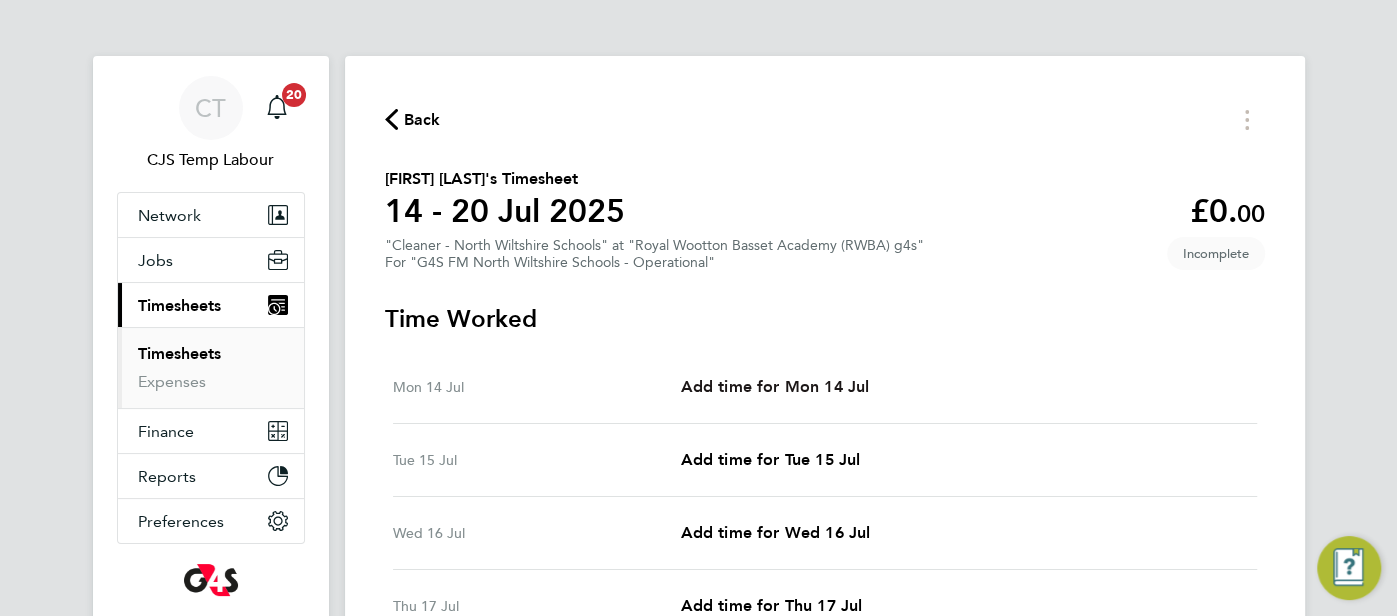 click on "Add time for Mon 14 Jul" at bounding box center (774, 386) 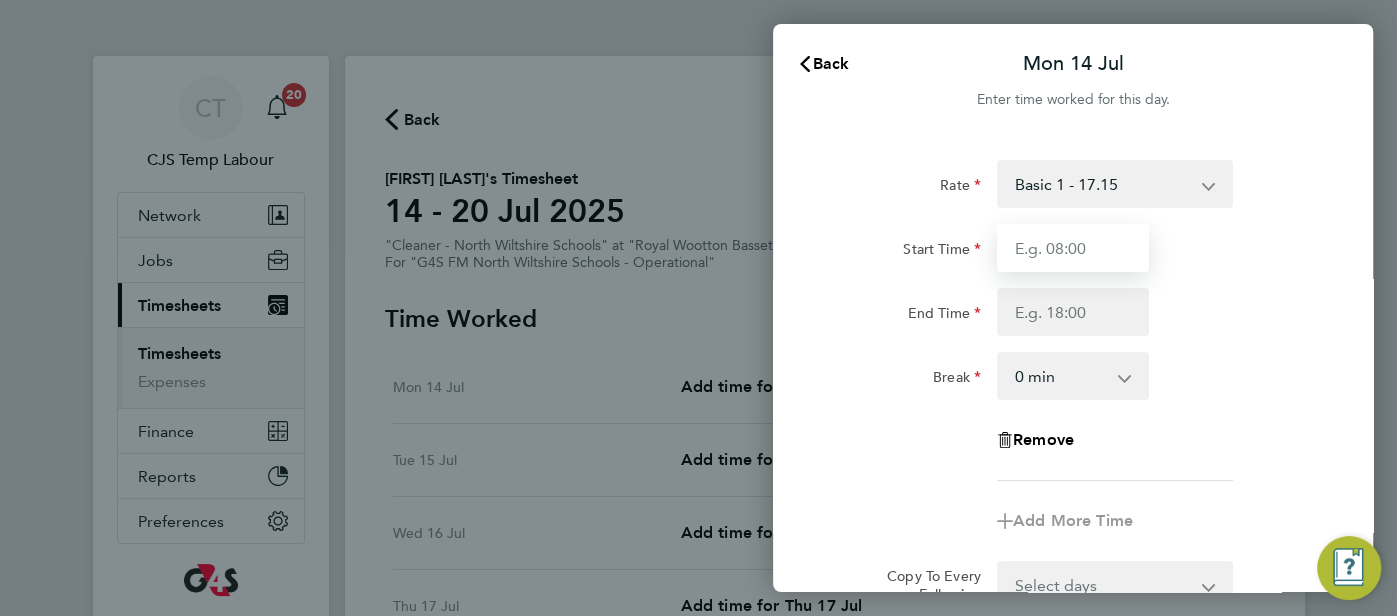 click on "Start Time" at bounding box center (1073, 248) 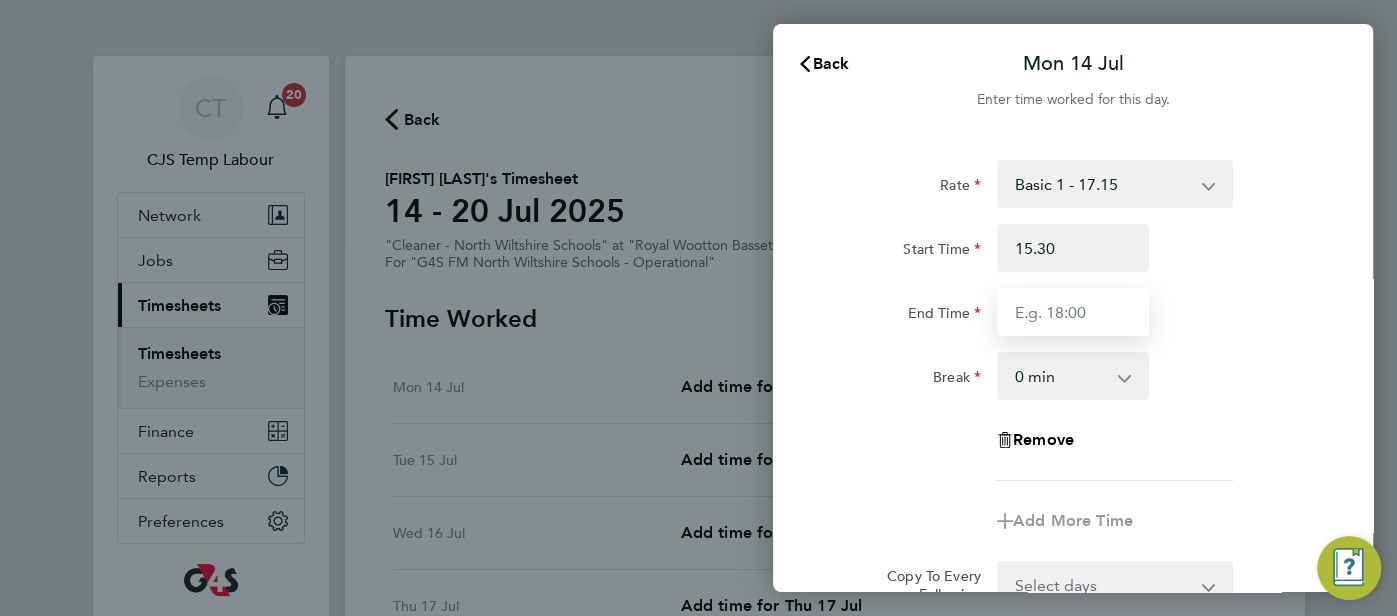 type on "15:30" 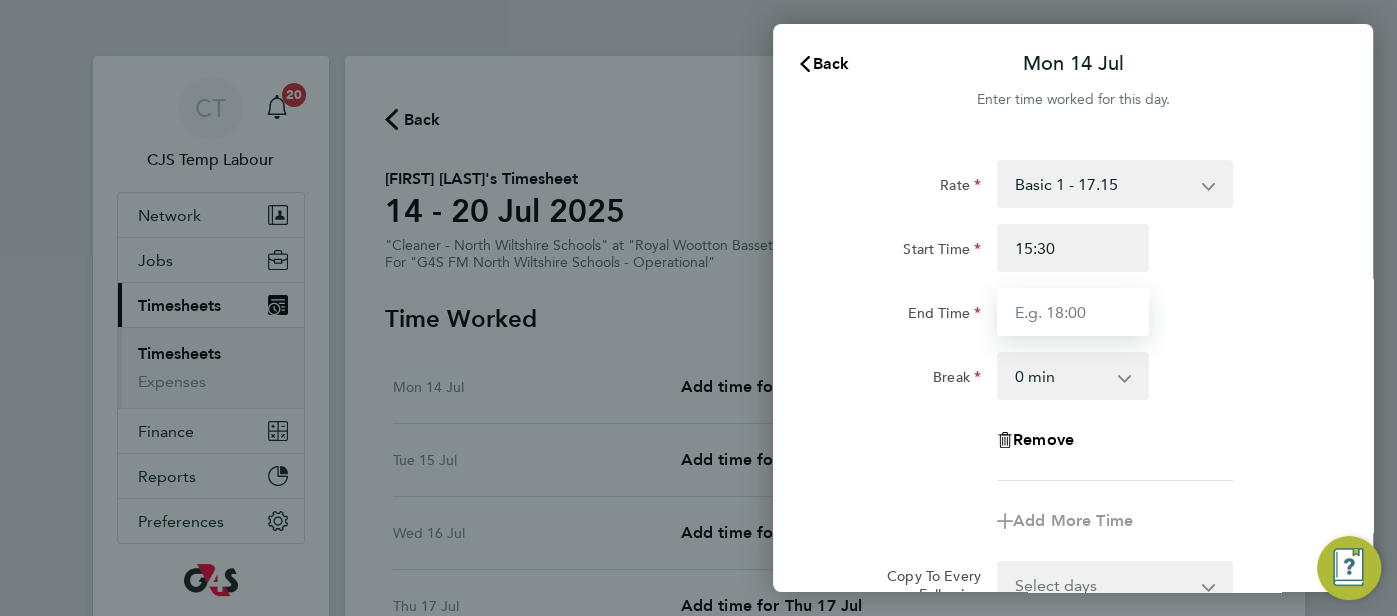 click on "End Time" at bounding box center [1073, 312] 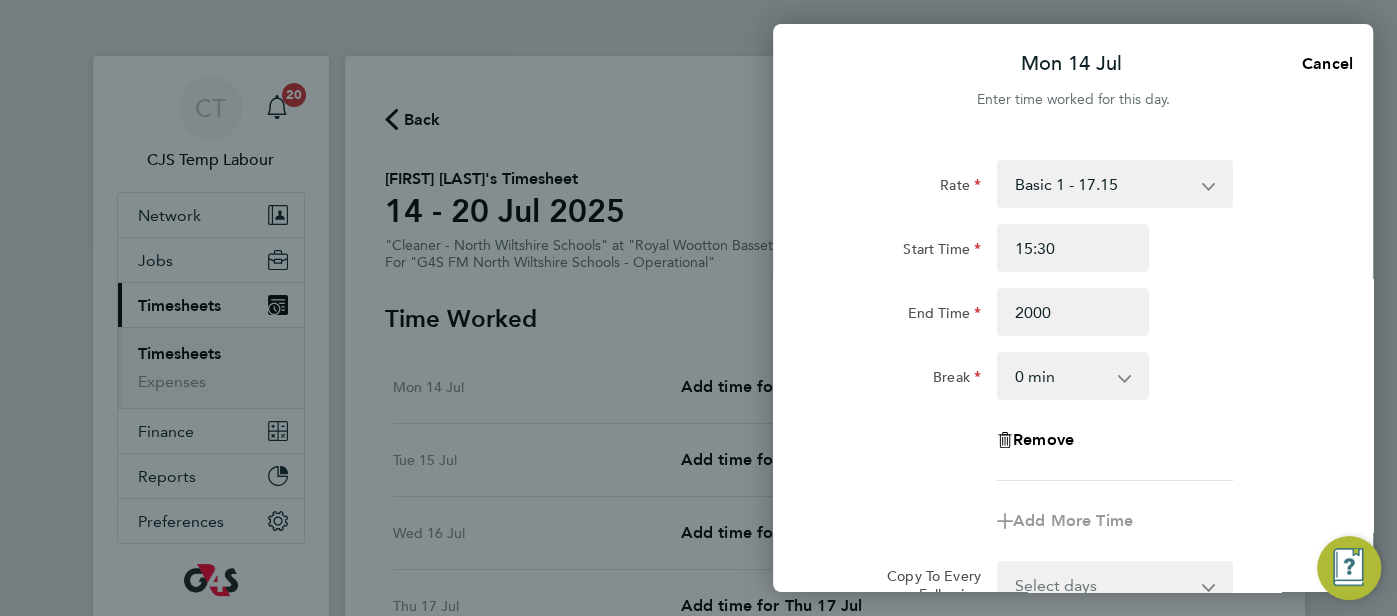 type on "20:00" 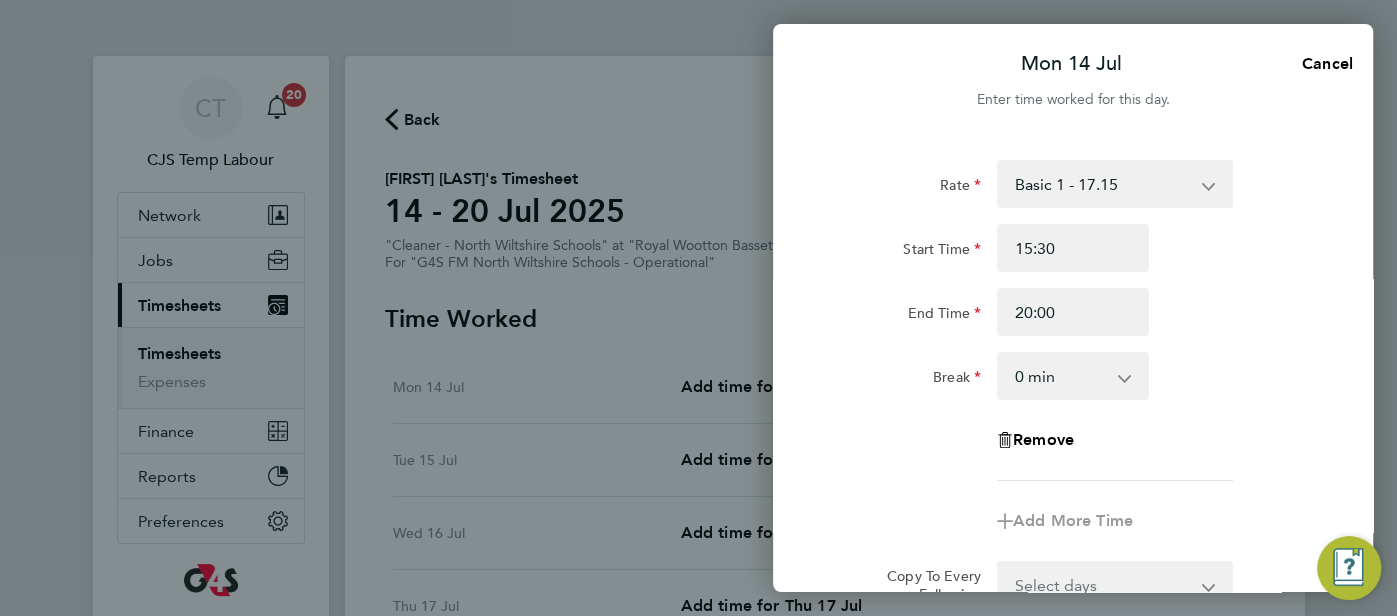 click on "Break  0 min   15 min   30 min   45 min   60 min   75 min   90 min" 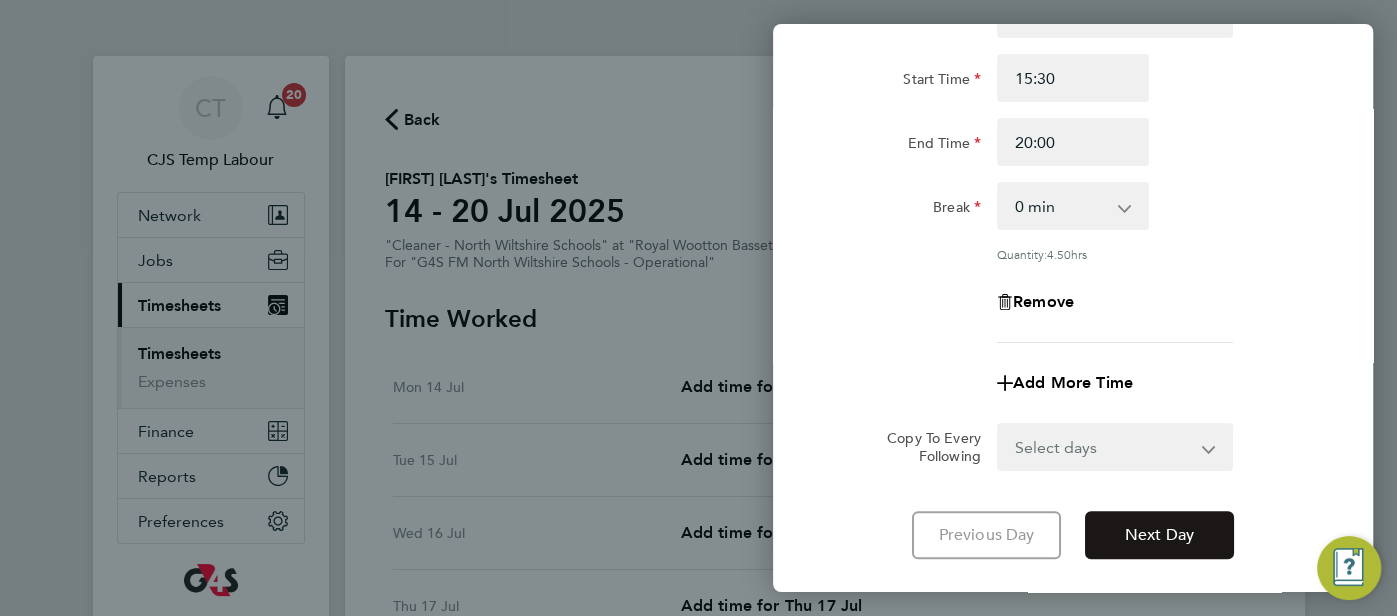 click on "Next Day" 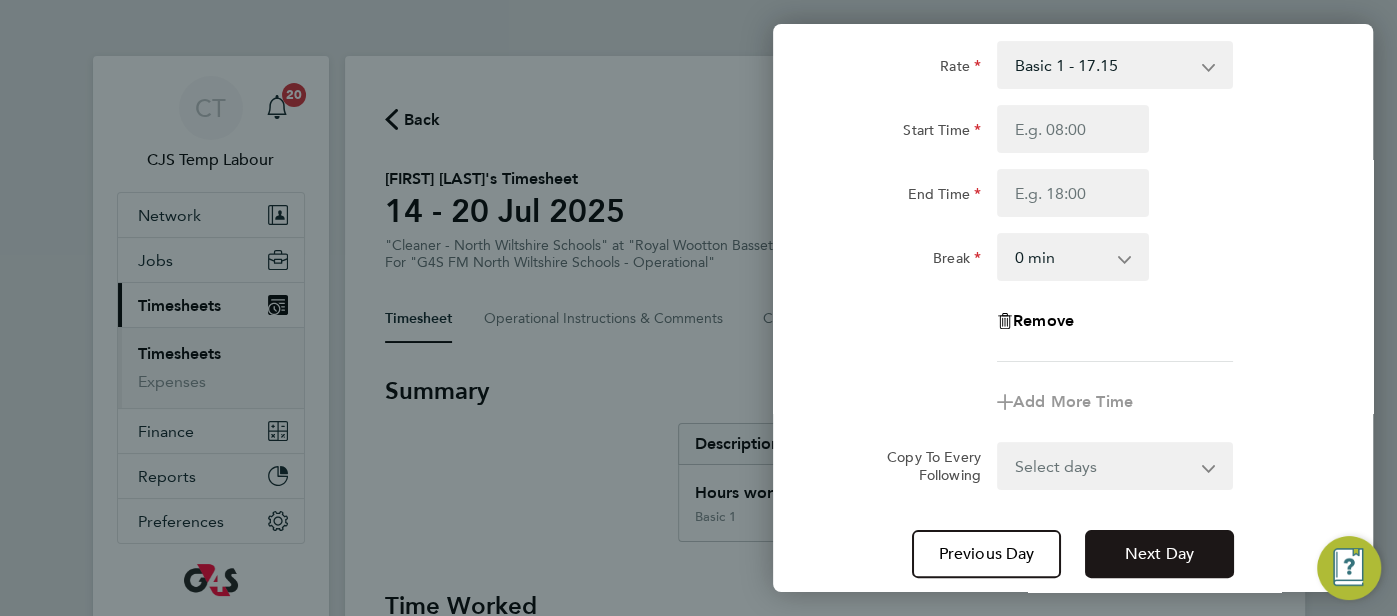 click on "Next Day" 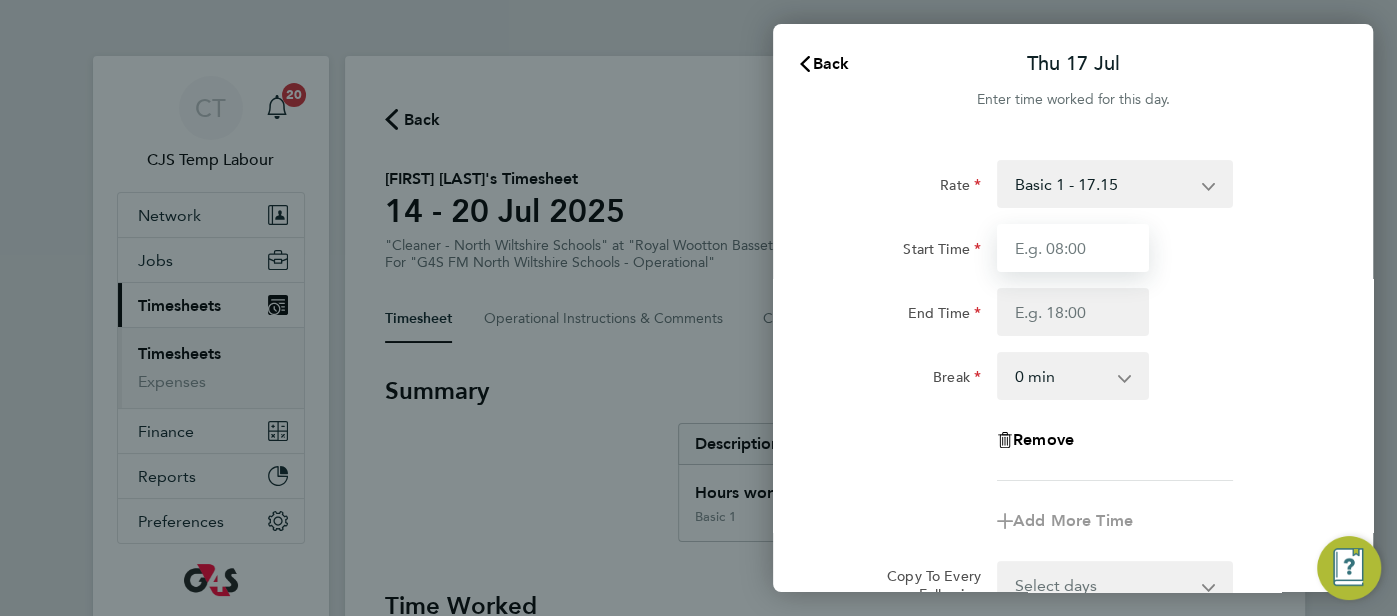 click on "Start Time" at bounding box center (1073, 248) 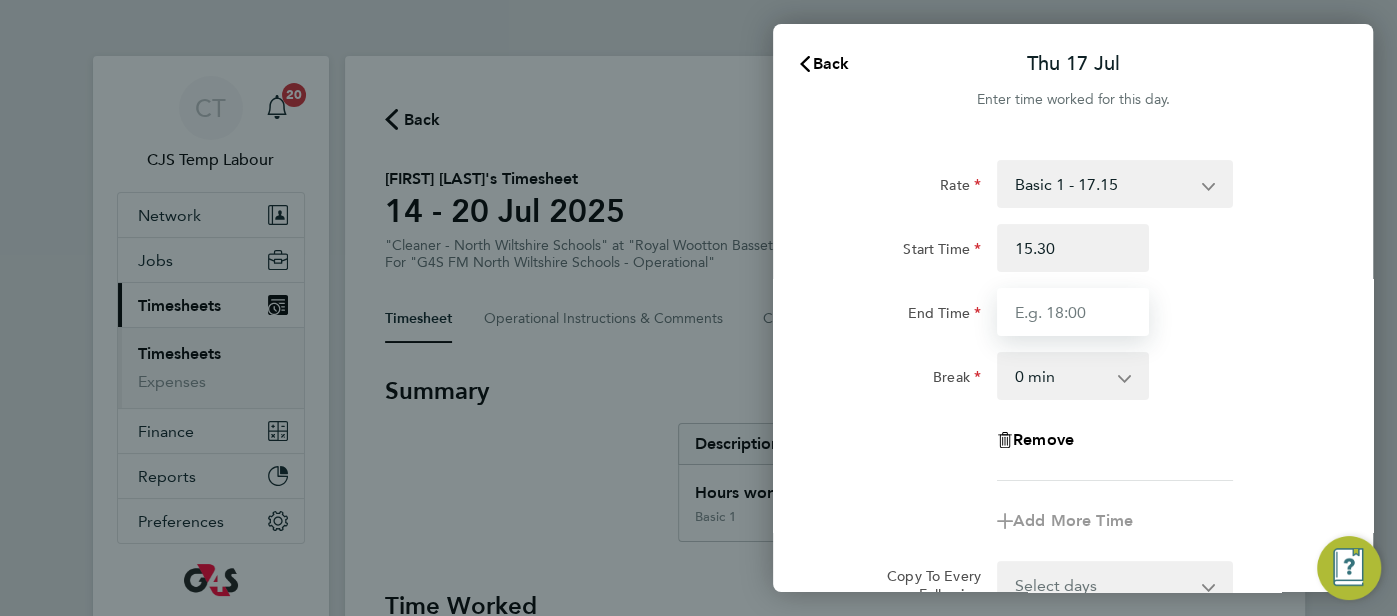 type on "15:30" 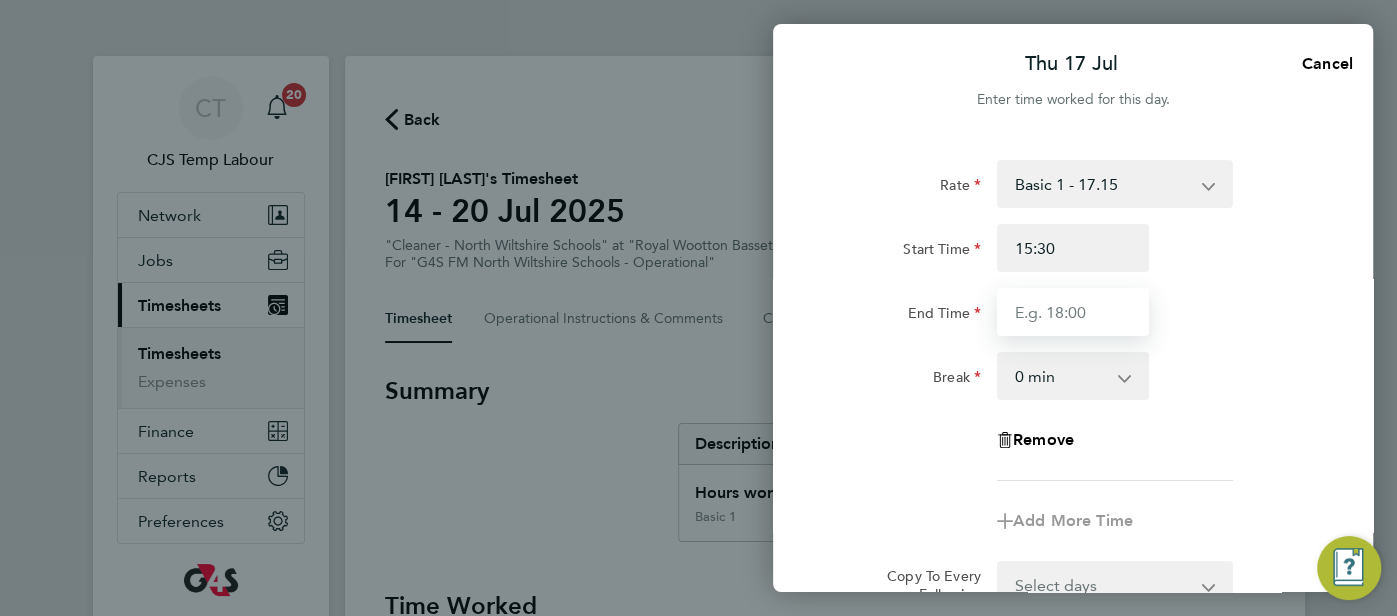 click on "End Time" at bounding box center (1073, 312) 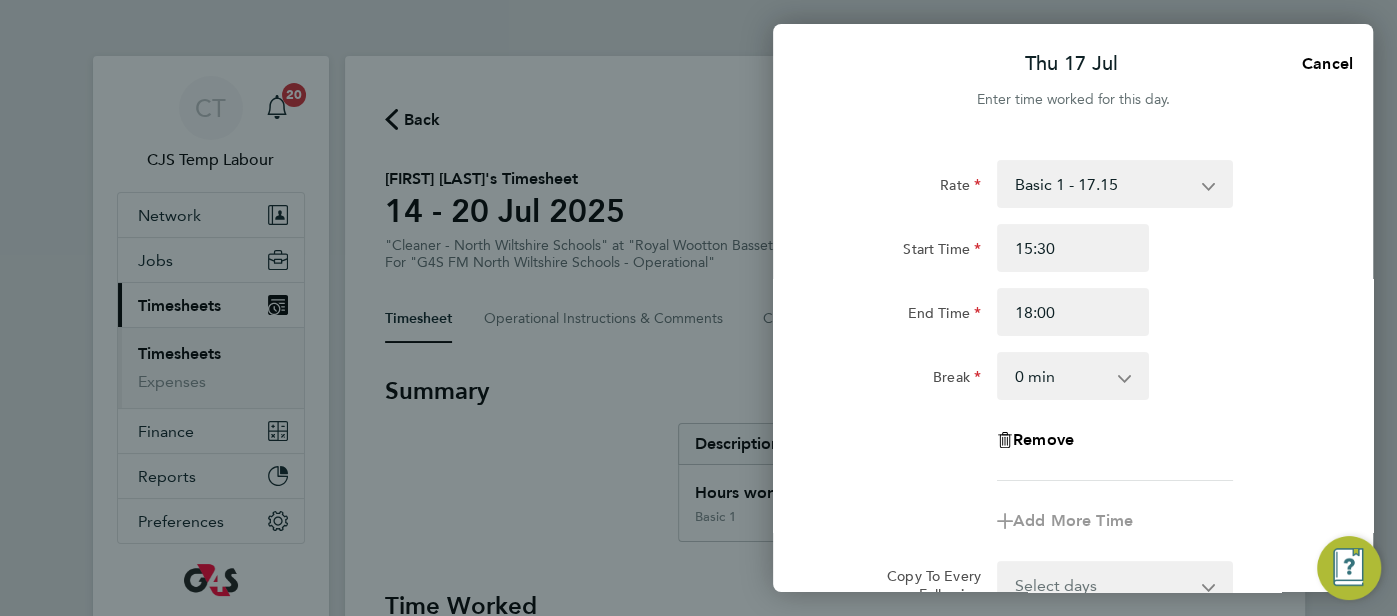 click on "Break  0 min   15 min   30 min   45 min   60 min   75 min   90 min" 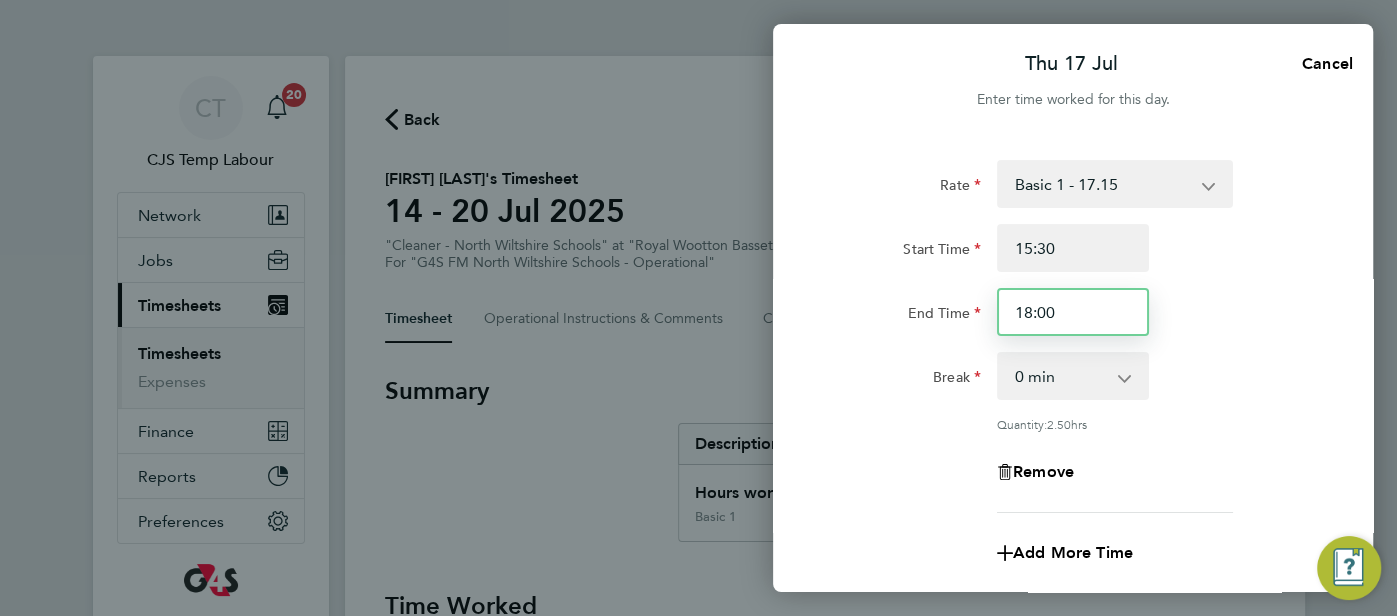 drag, startPoint x: 1073, startPoint y: 301, endPoint x: 1005, endPoint y: 313, distance: 69.050705 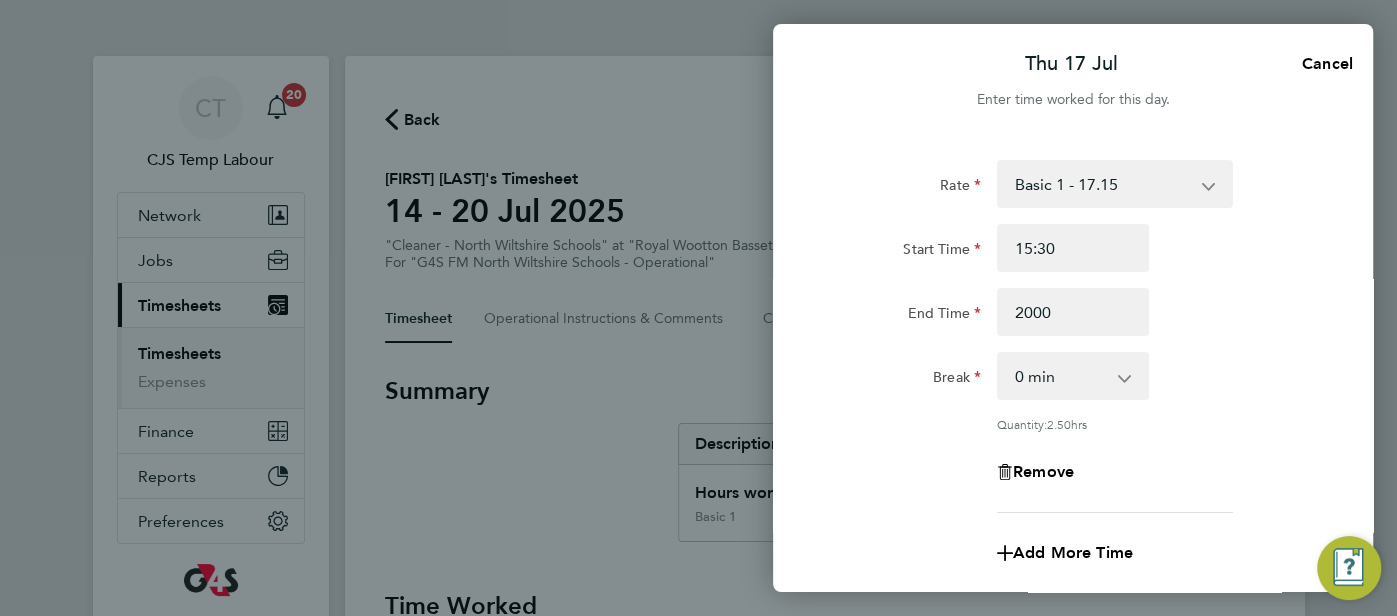 type on "20:00" 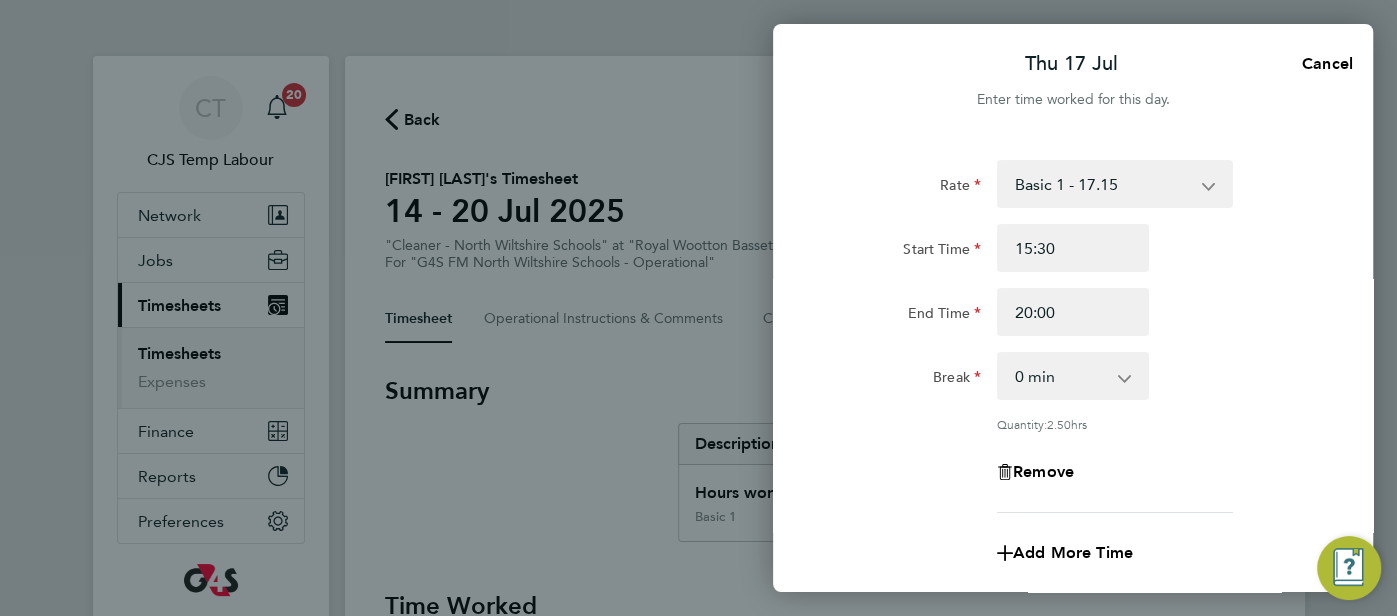 click on "Break  0 min   15 min   30 min   45 min   60 min   75 min   90 min" 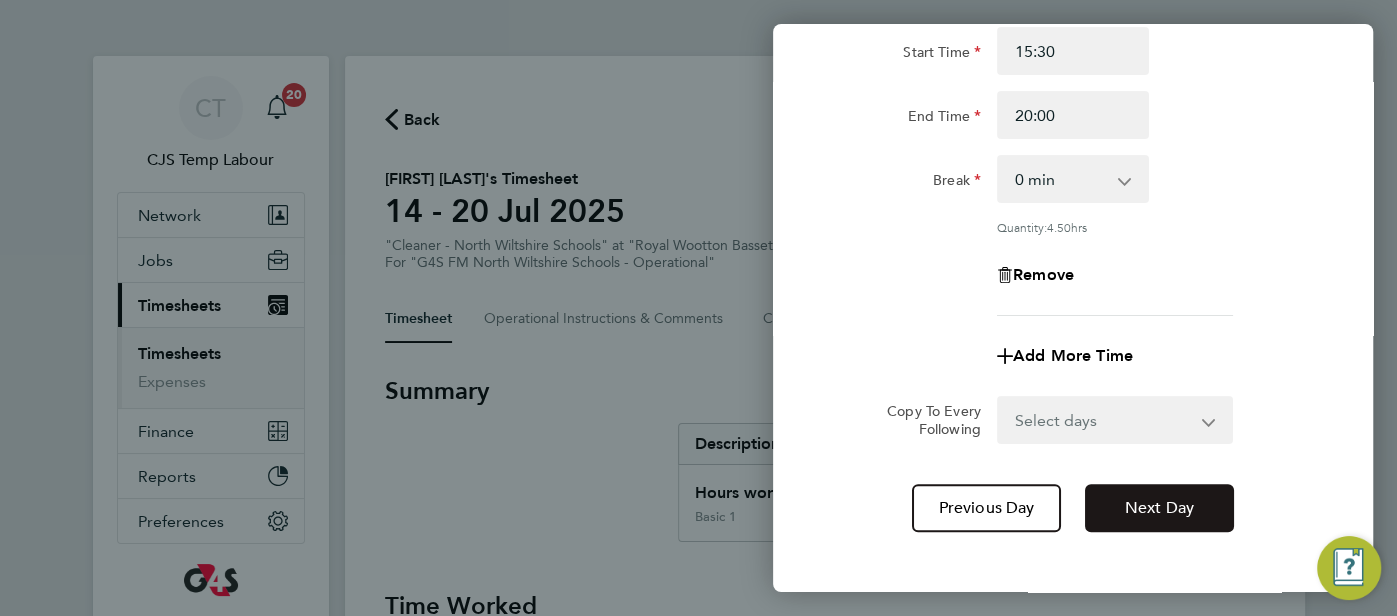 click on "Next Day" 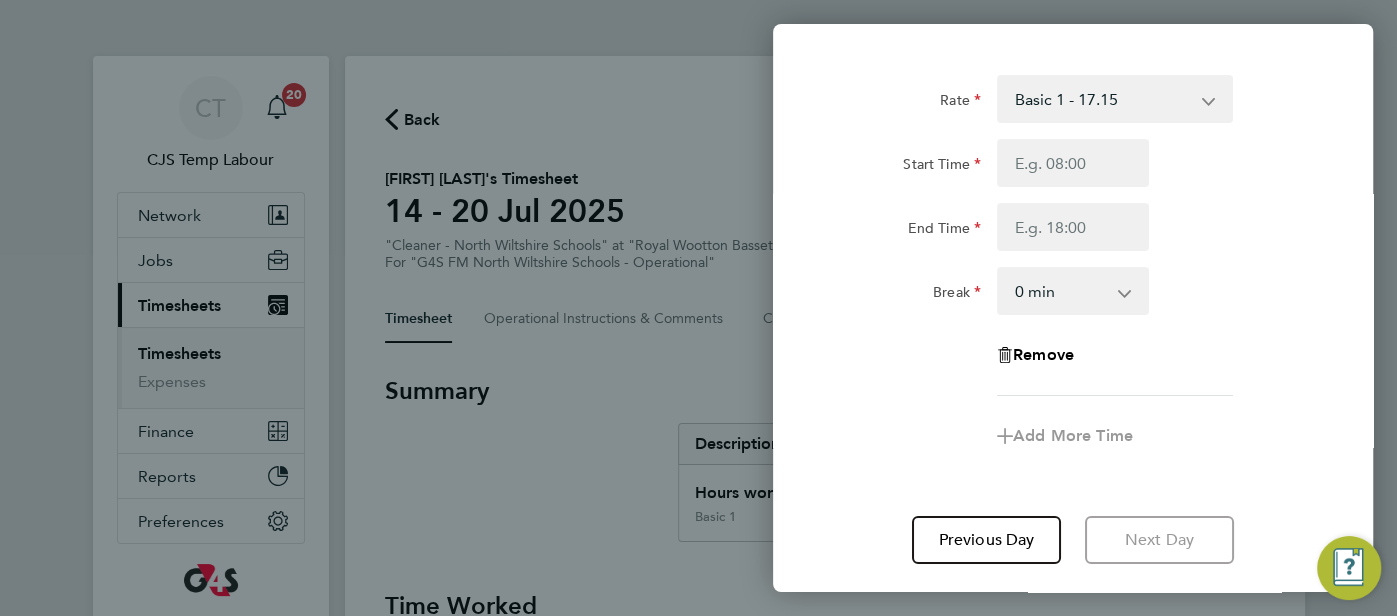 scroll, scrollTop: 0, scrollLeft: 0, axis: both 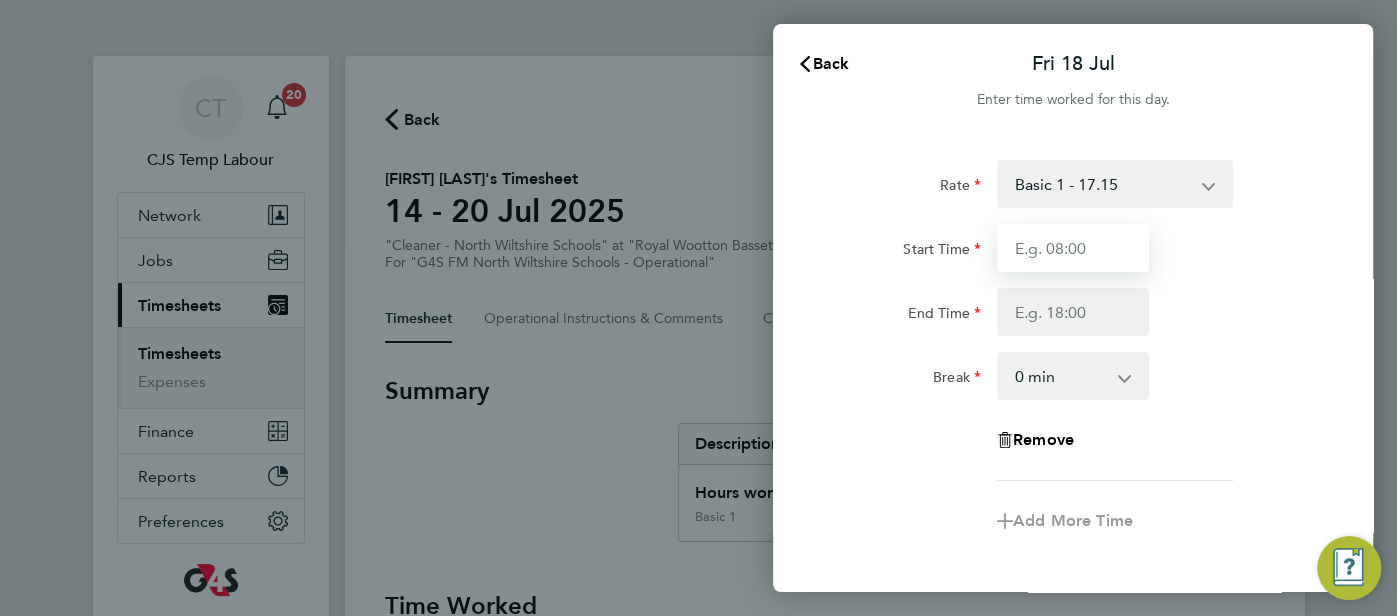 click on "Start Time" at bounding box center (1073, 248) 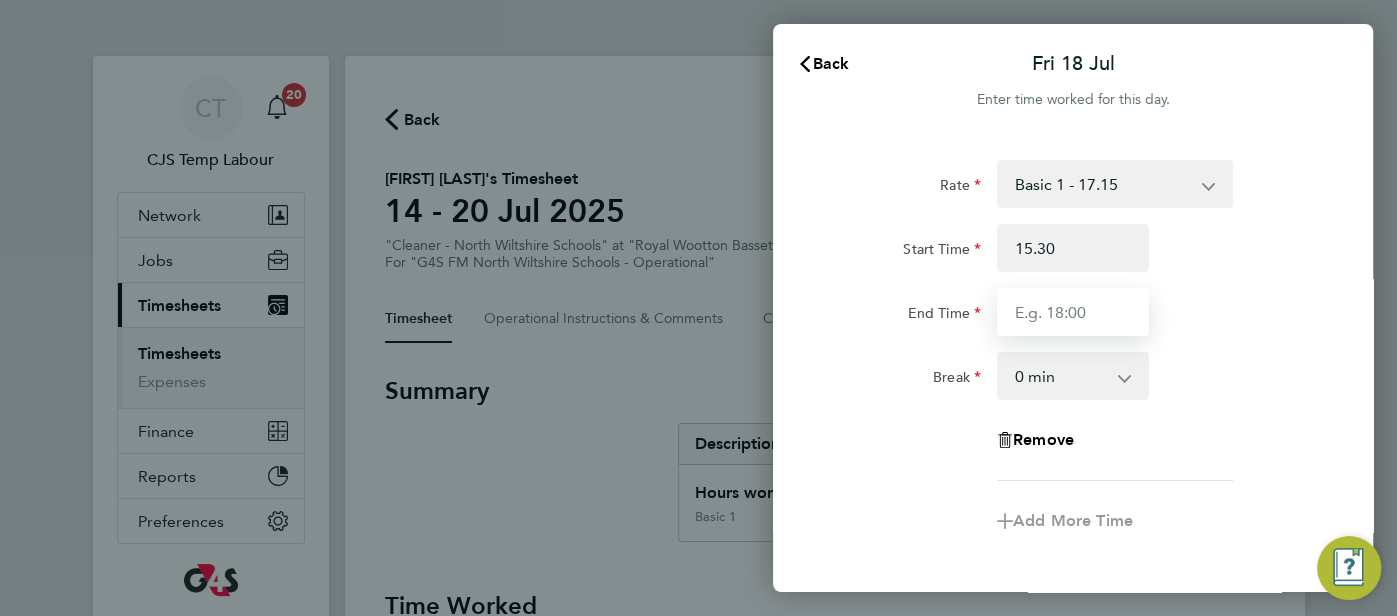 type on "15:30" 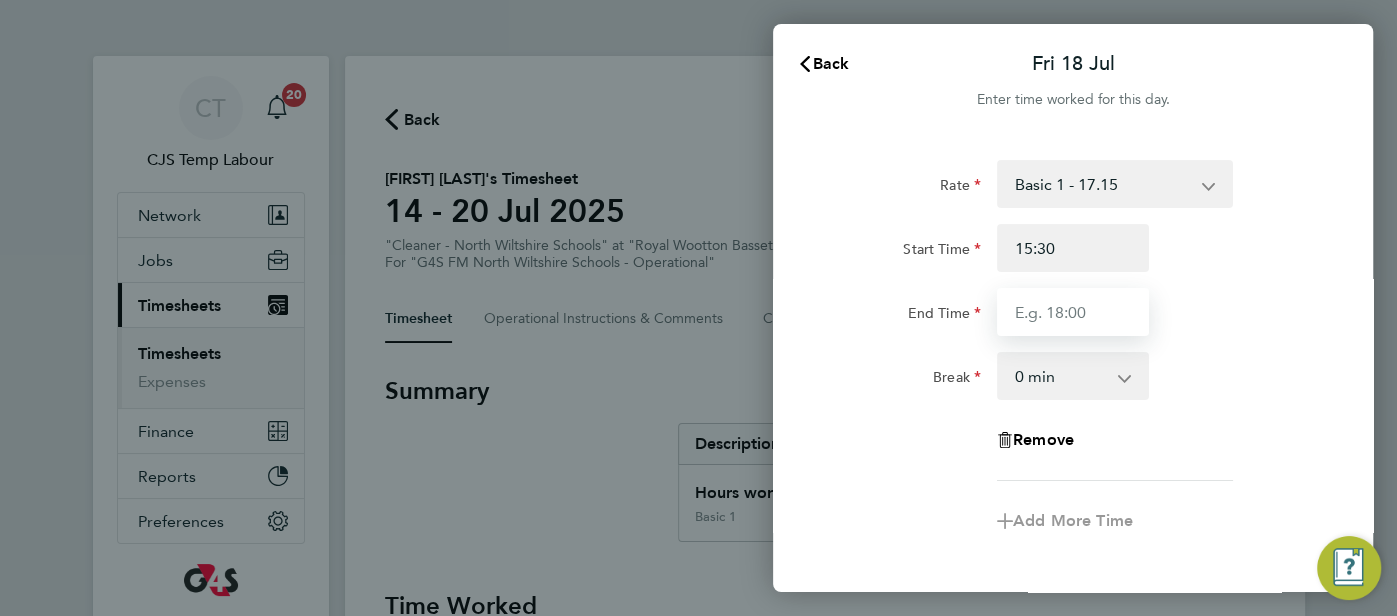 click on "End Time" at bounding box center (1073, 312) 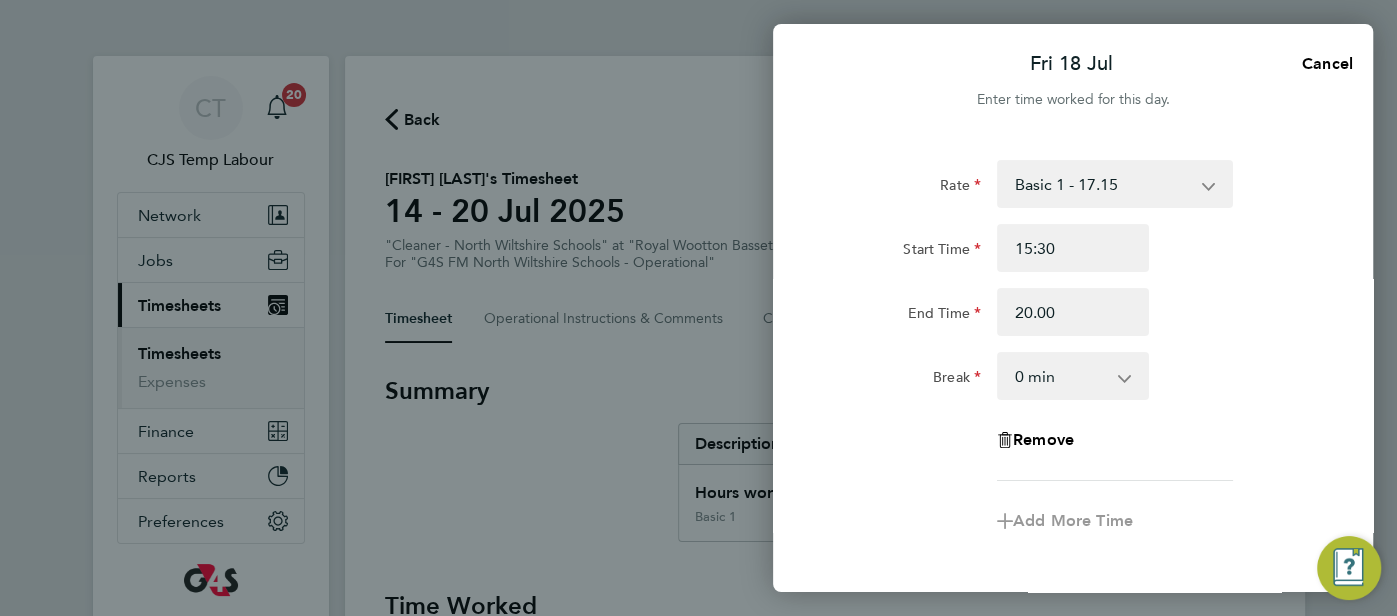 type on "20:00" 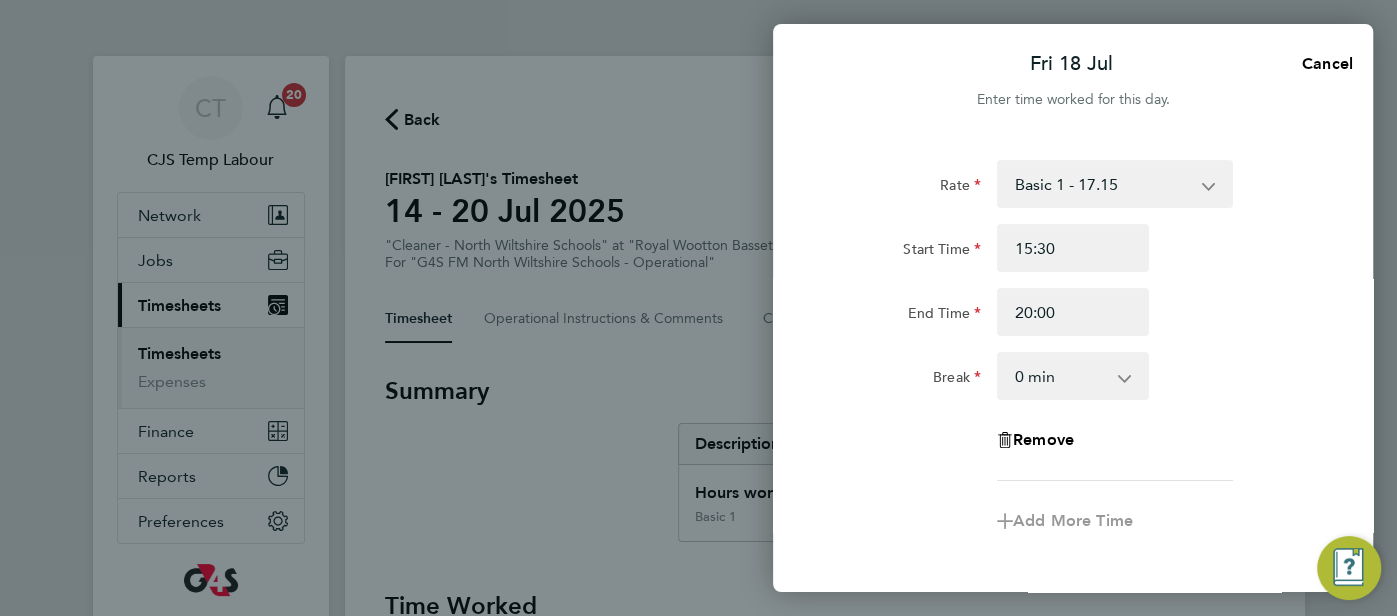 click on "Break  0 min   15 min   30 min   45 min   60 min   75 min   90 min" 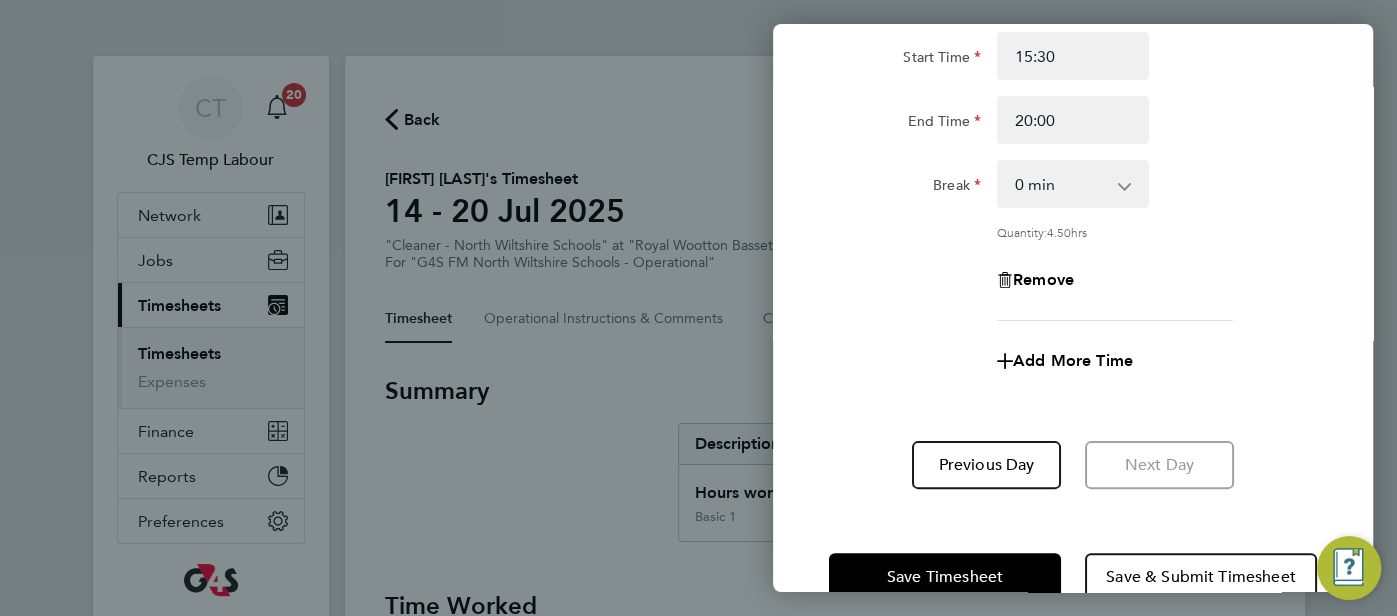 scroll, scrollTop: 237, scrollLeft: 0, axis: vertical 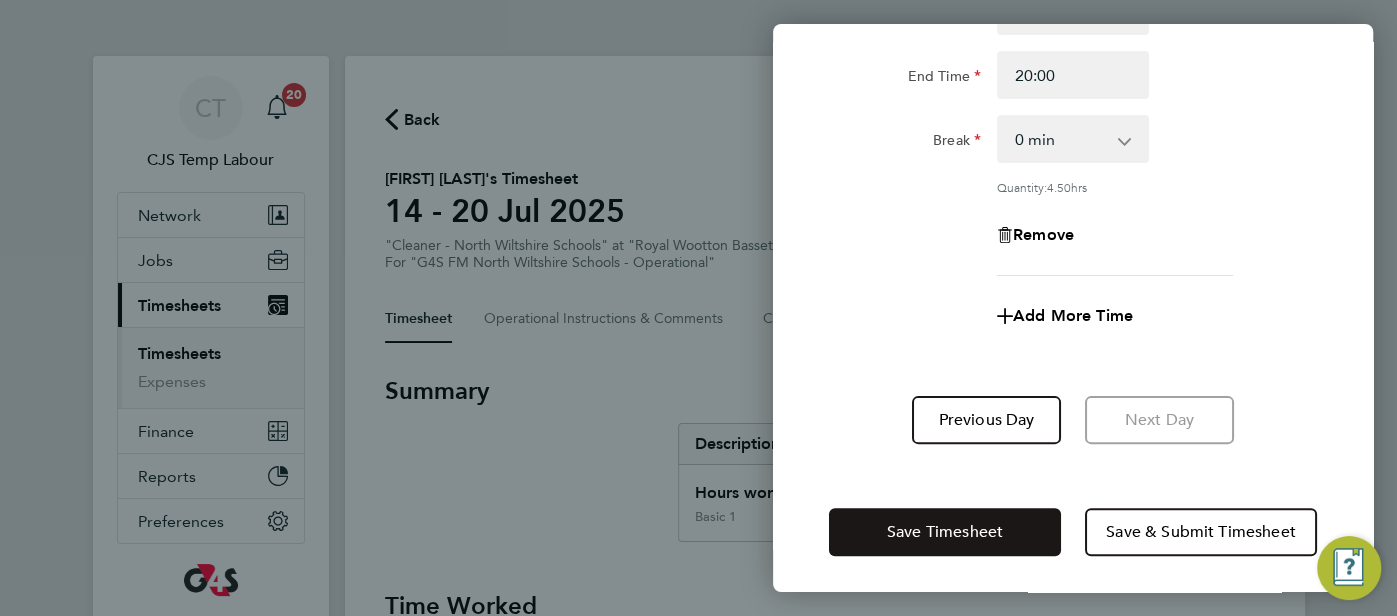 click on "Save Timesheet" 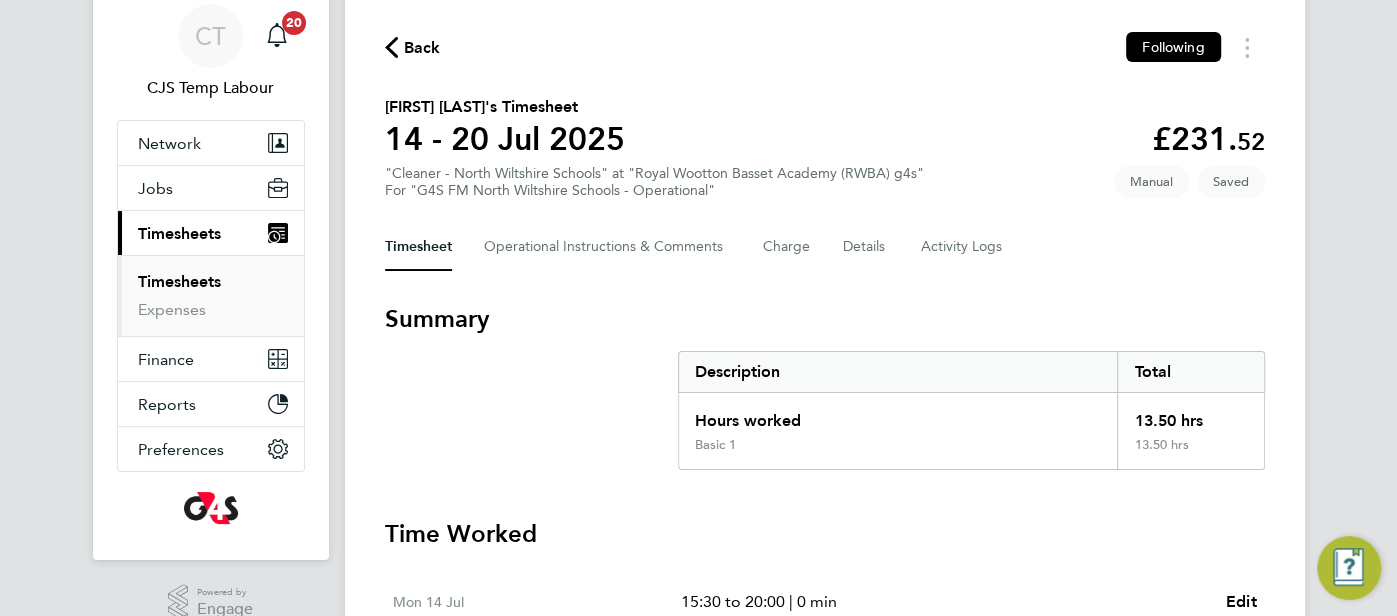 scroll, scrollTop: 61, scrollLeft: 0, axis: vertical 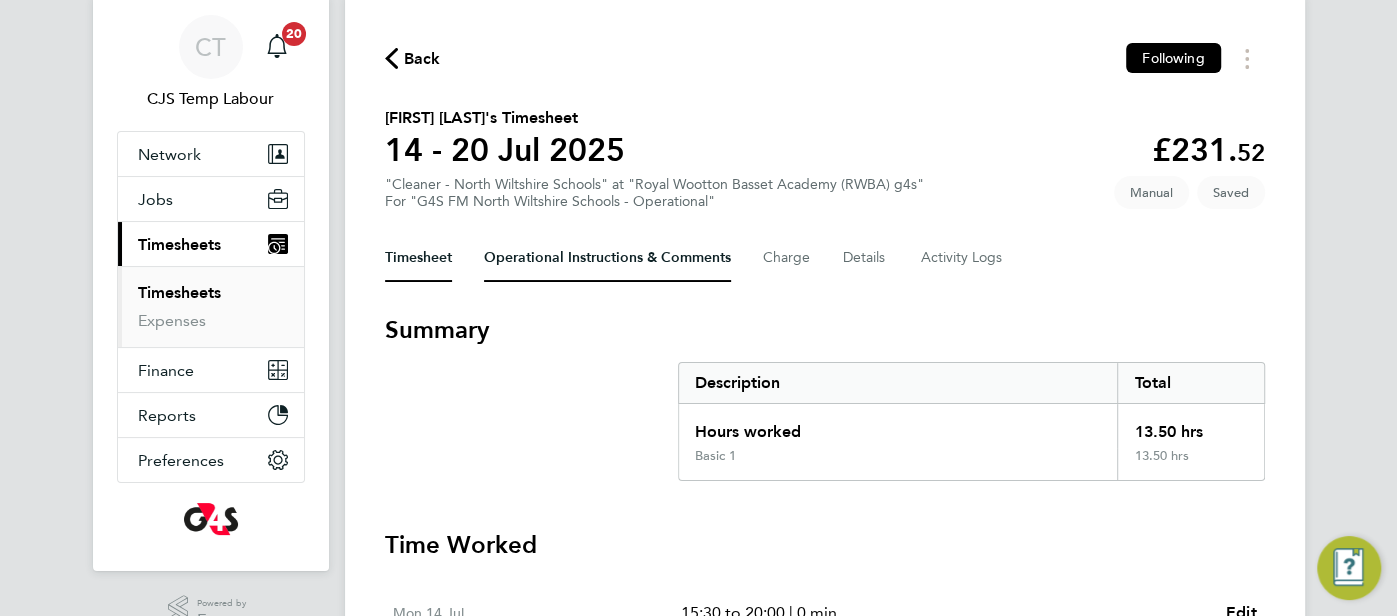 click on "Operational Instructions & Comments" at bounding box center [607, 258] 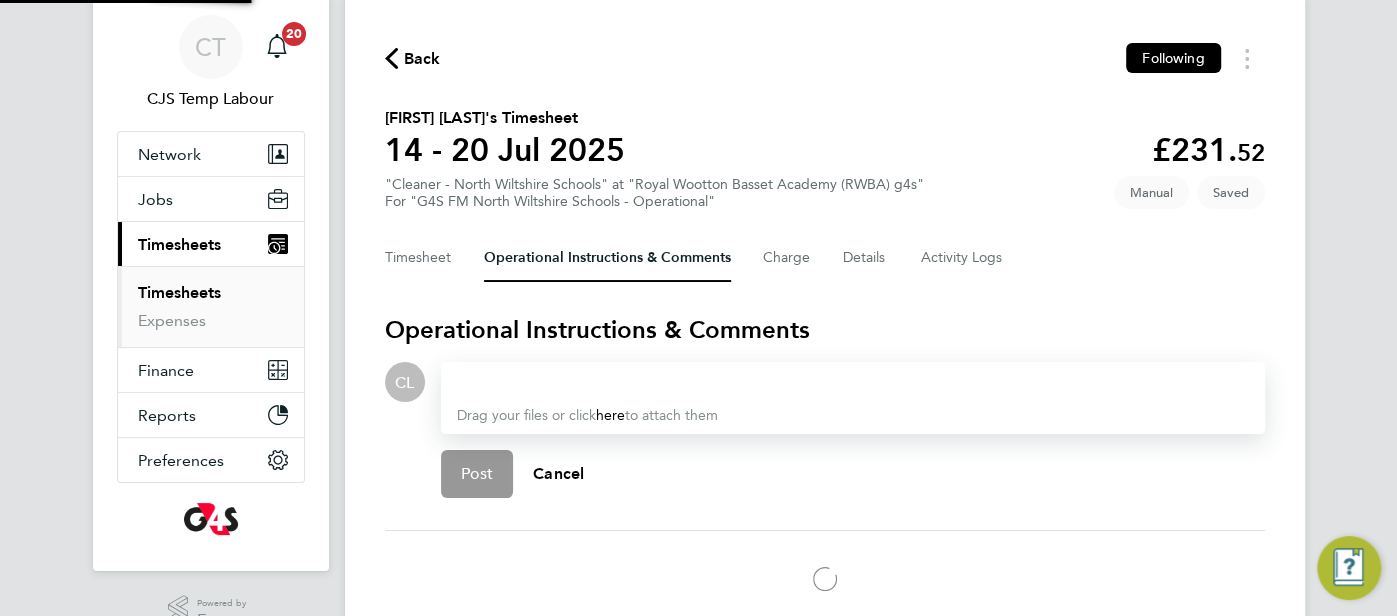 scroll, scrollTop: 0, scrollLeft: 0, axis: both 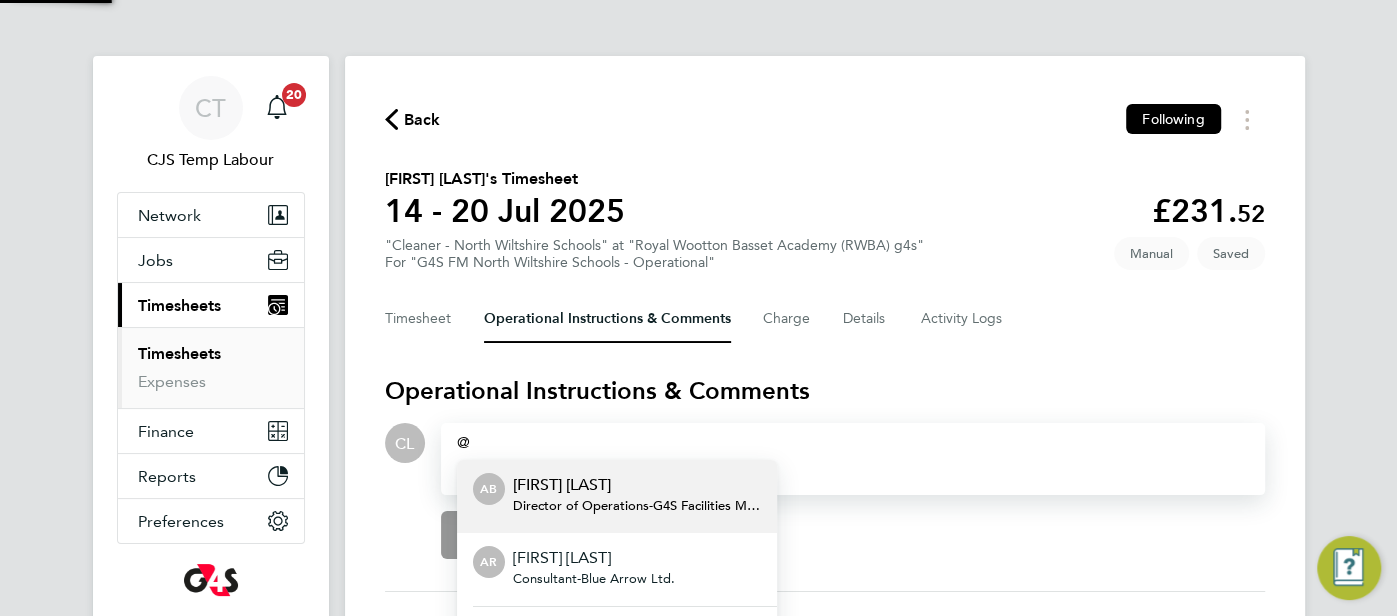 type 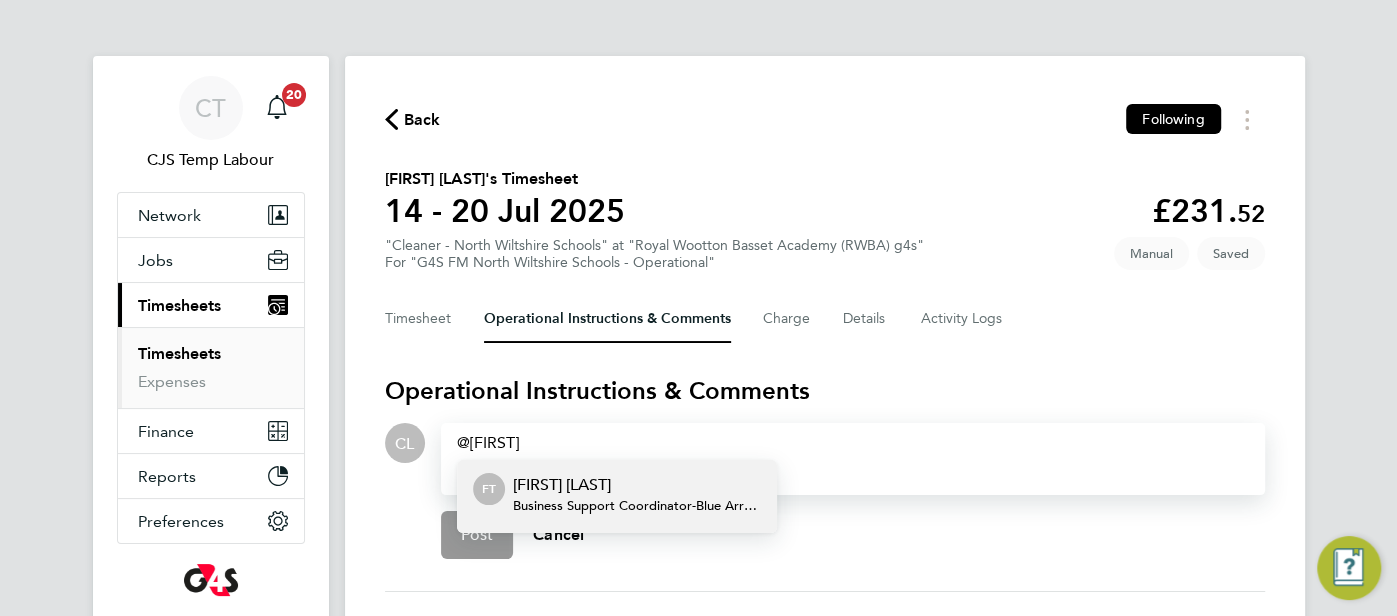 click on "Fabio Del Turco" at bounding box center [637, 485] 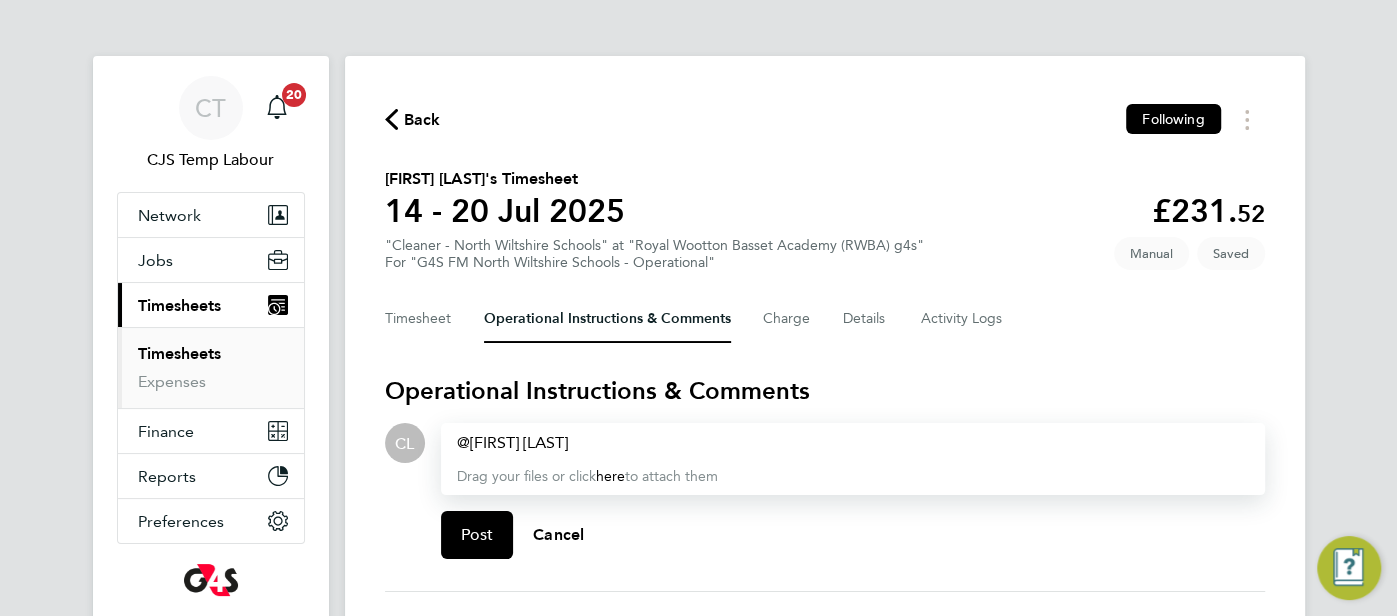 type 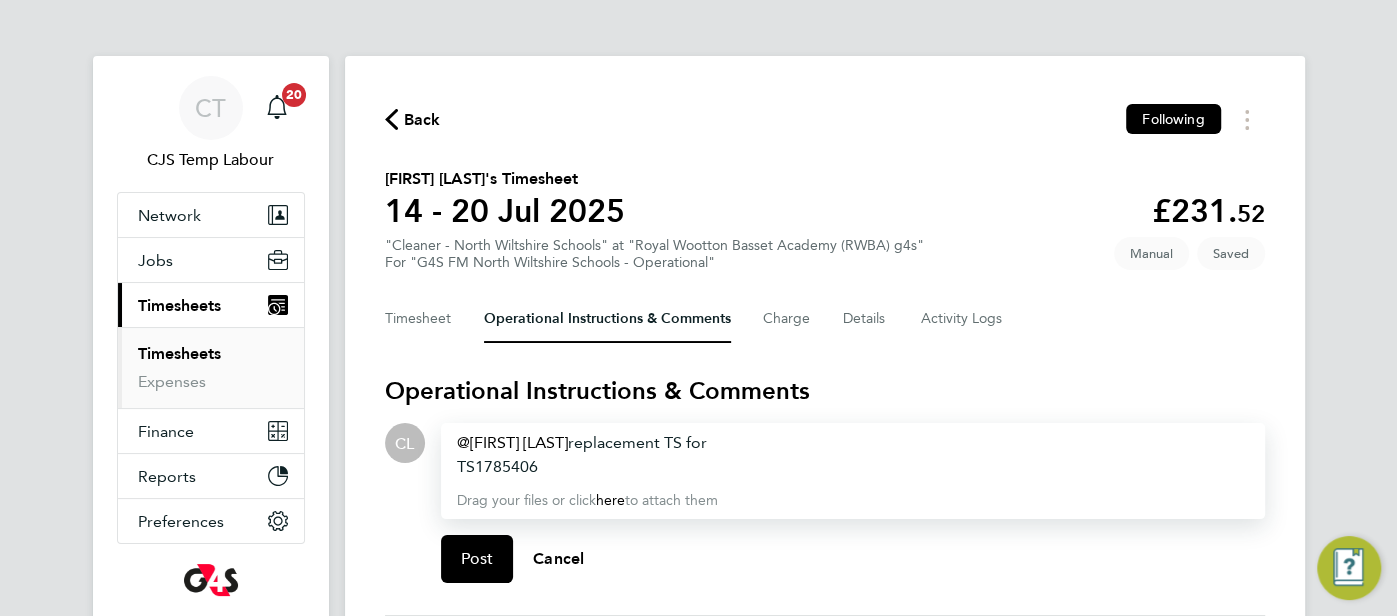 click on "TS1785406" at bounding box center (853, 467) 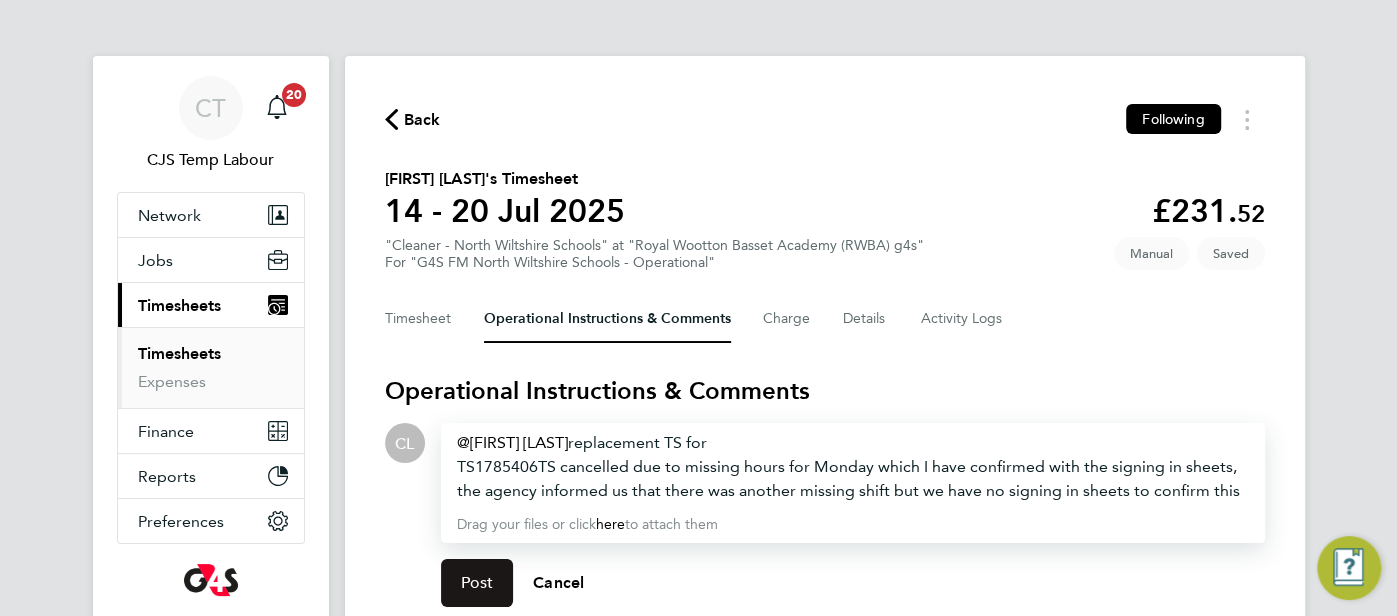 click on "Post" 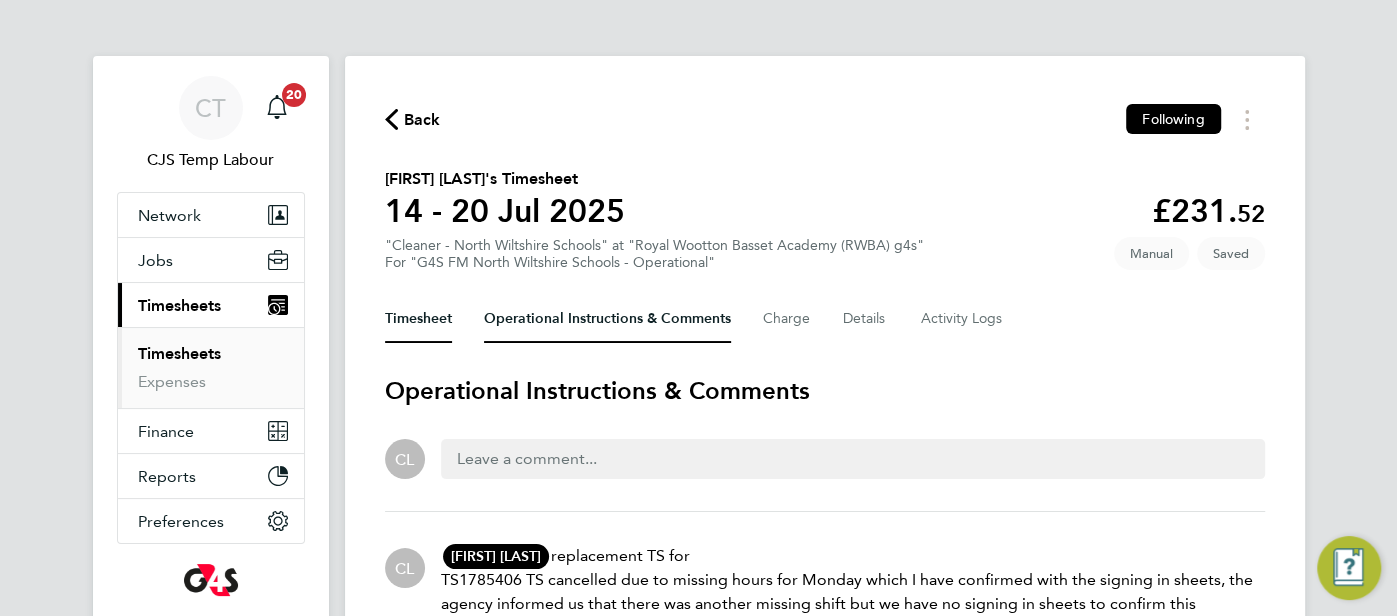 click on "Timesheet" at bounding box center (418, 319) 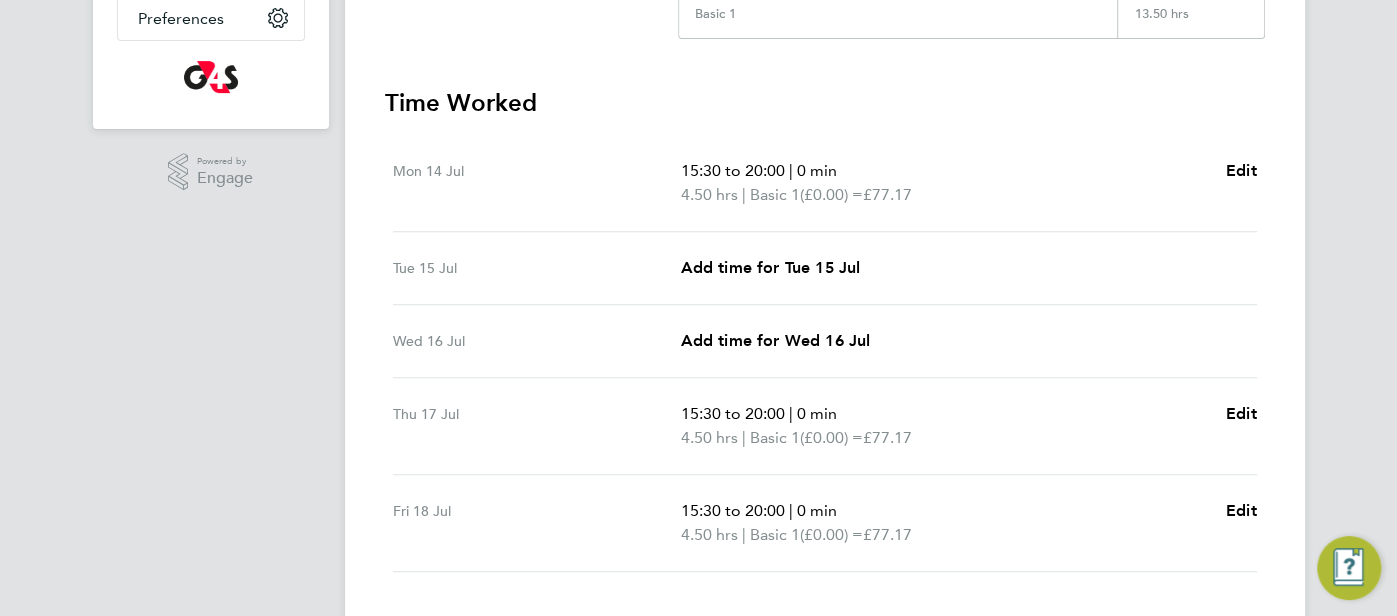 scroll, scrollTop: 630, scrollLeft: 0, axis: vertical 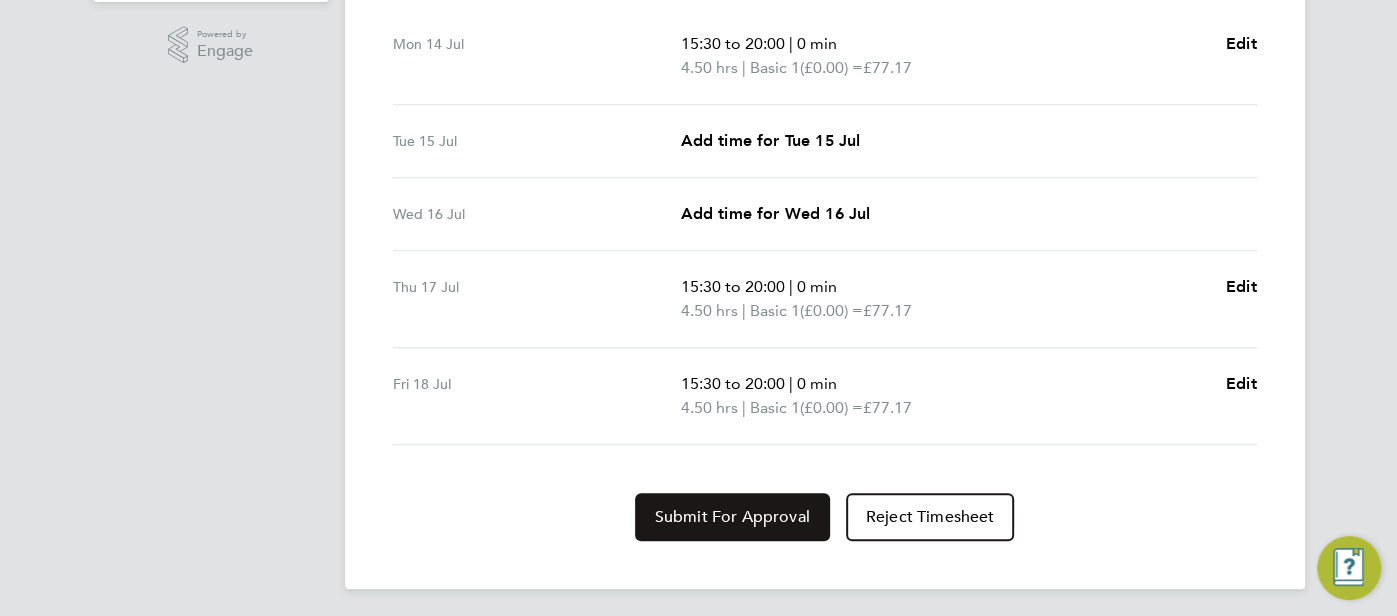 click on "Submit For Approval" 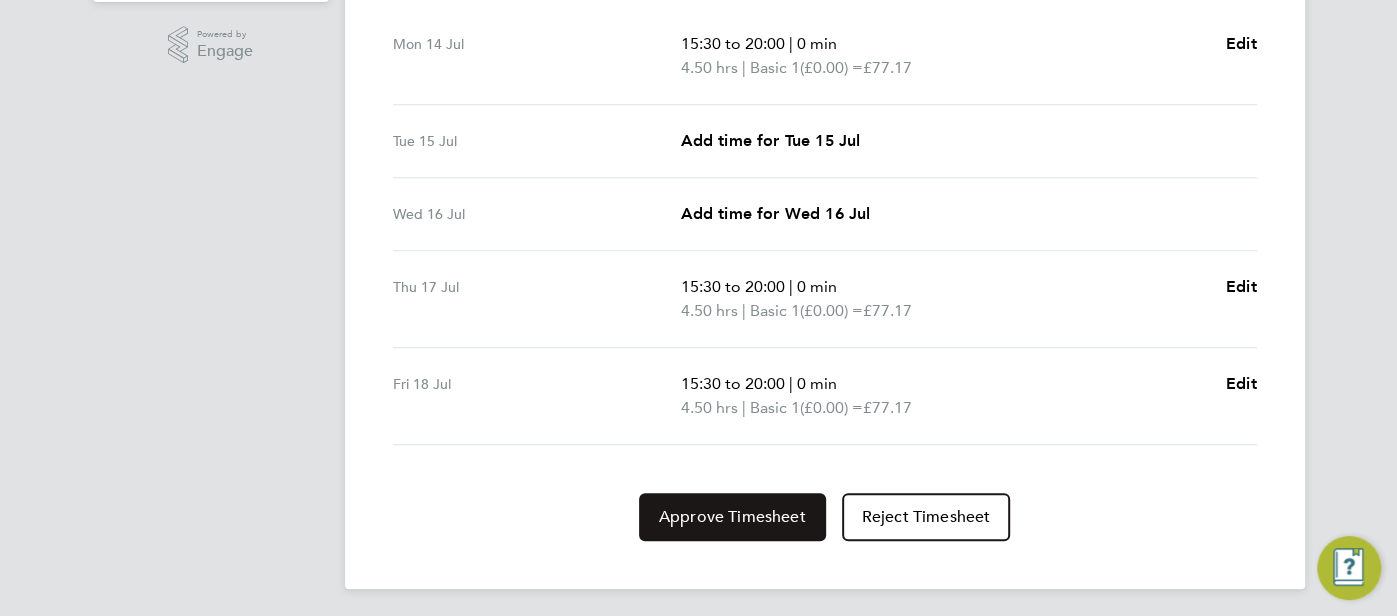 click on "Approve Timesheet" 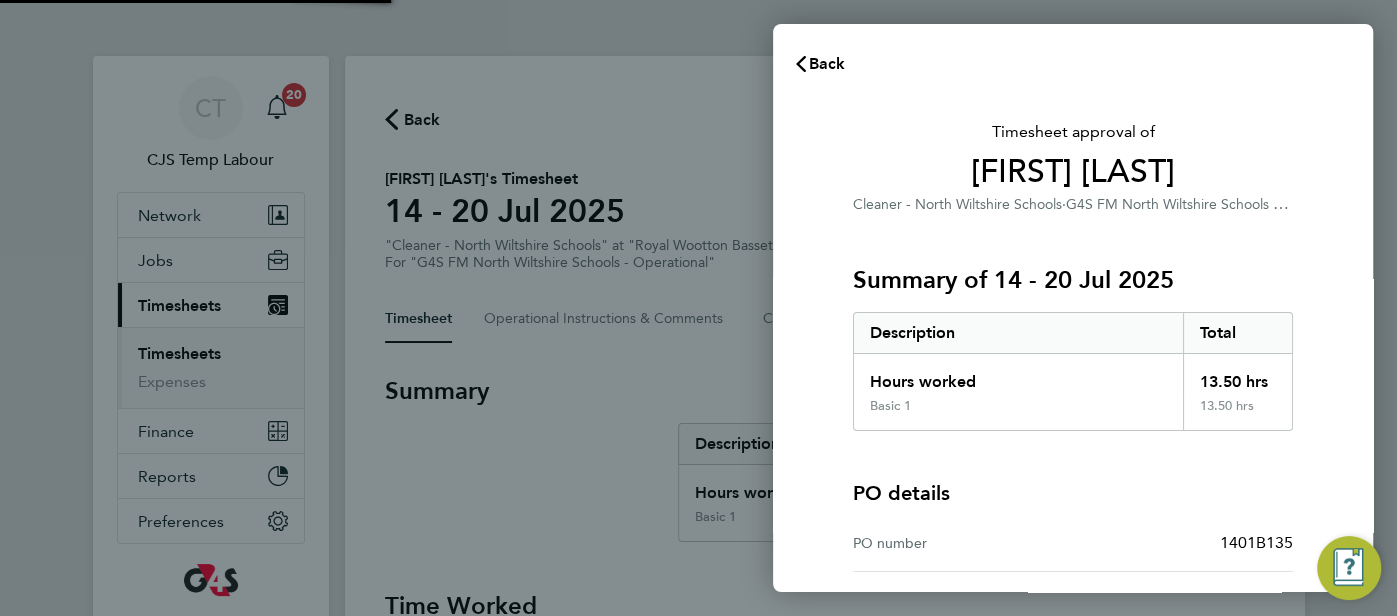 scroll, scrollTop: 0, scrollLeft: 0, axis: both 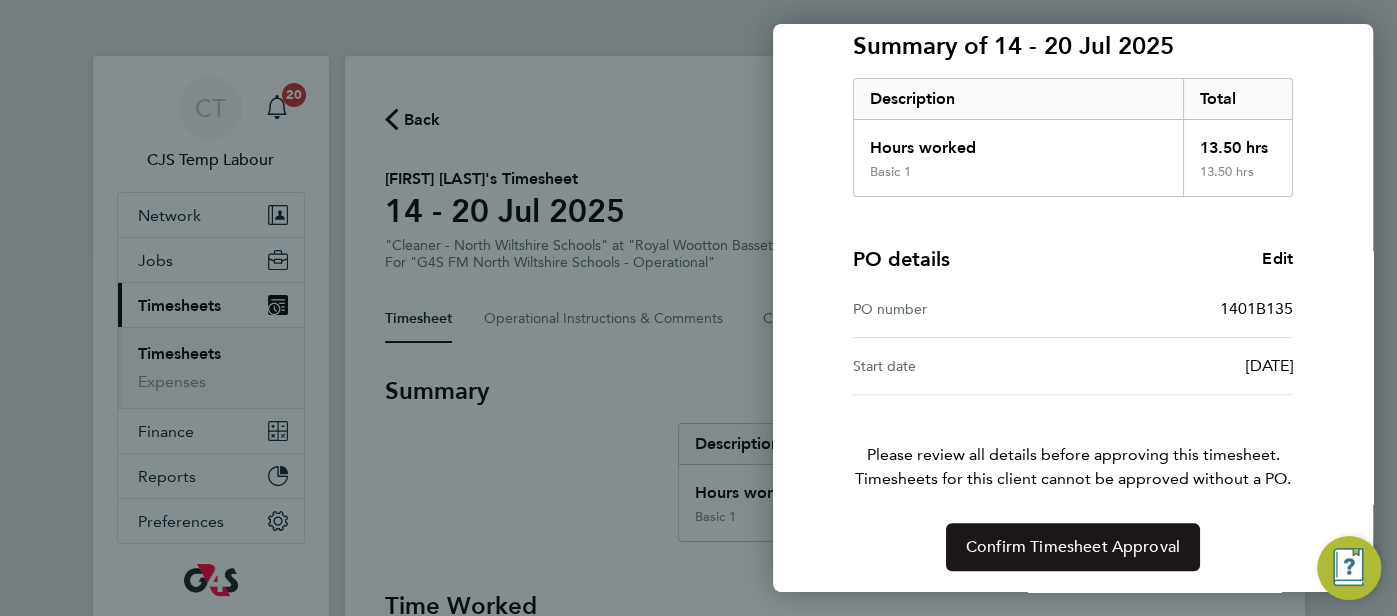 click on "Confirm Timesheet Approval" 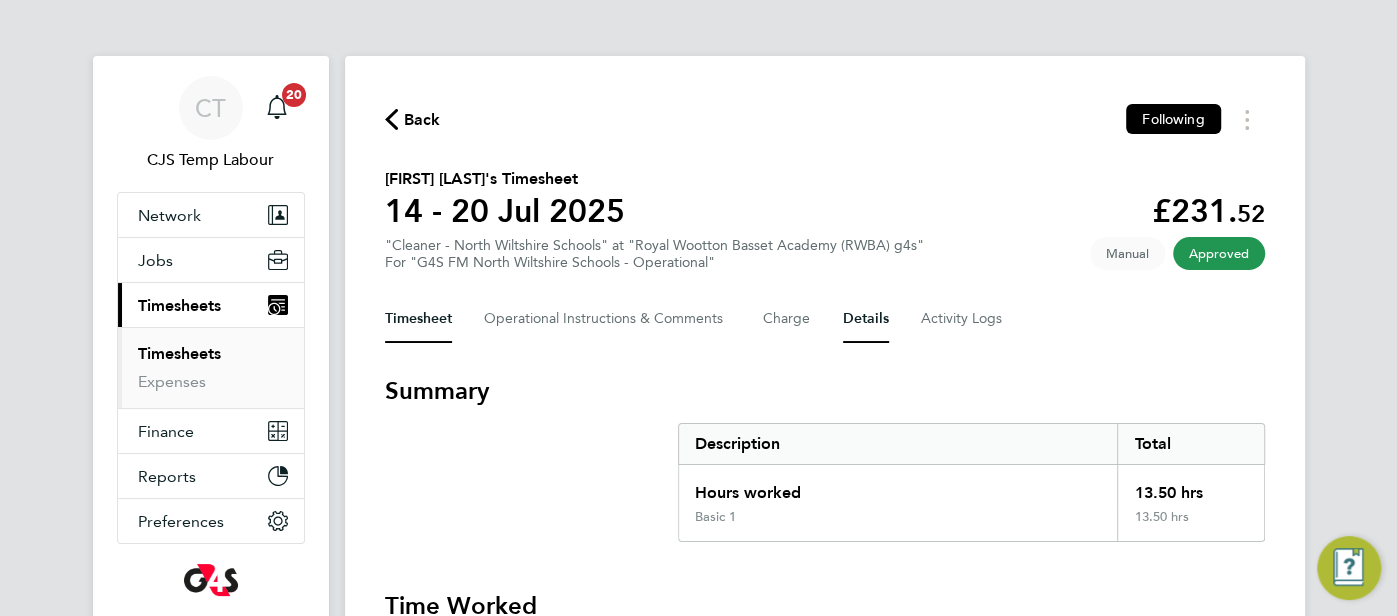 click on "Details" at bounding box center (866, 319) 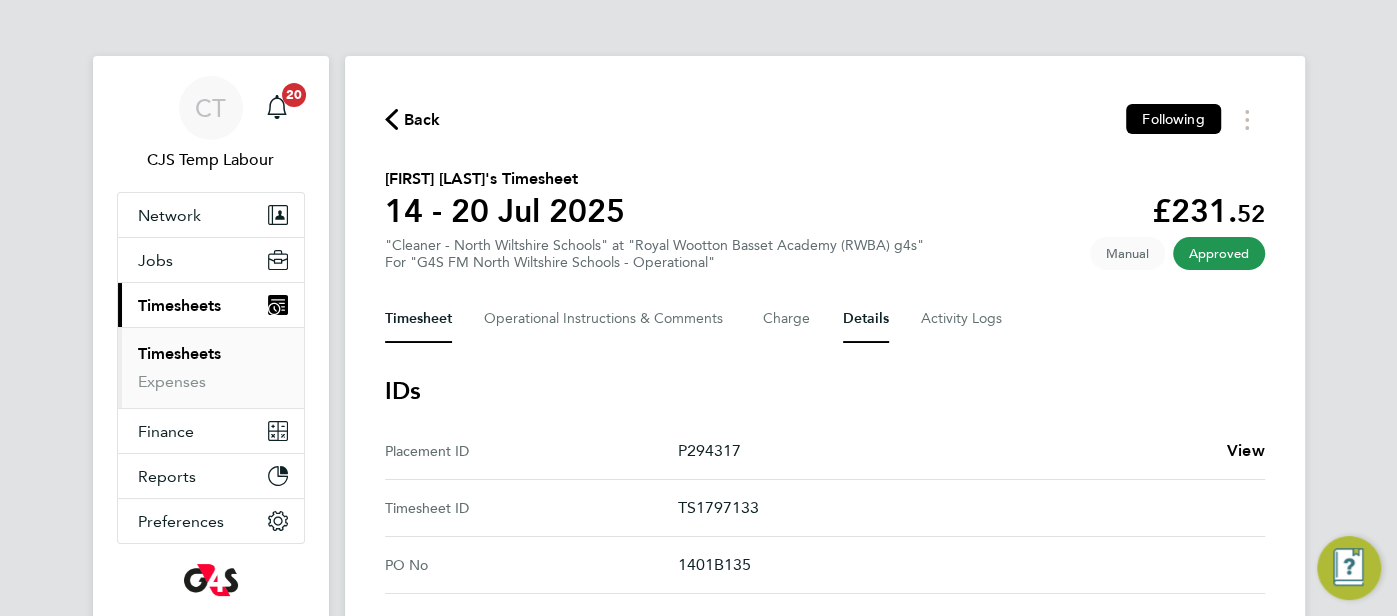 click on "Timesheet" at bounding box center [418, 319] 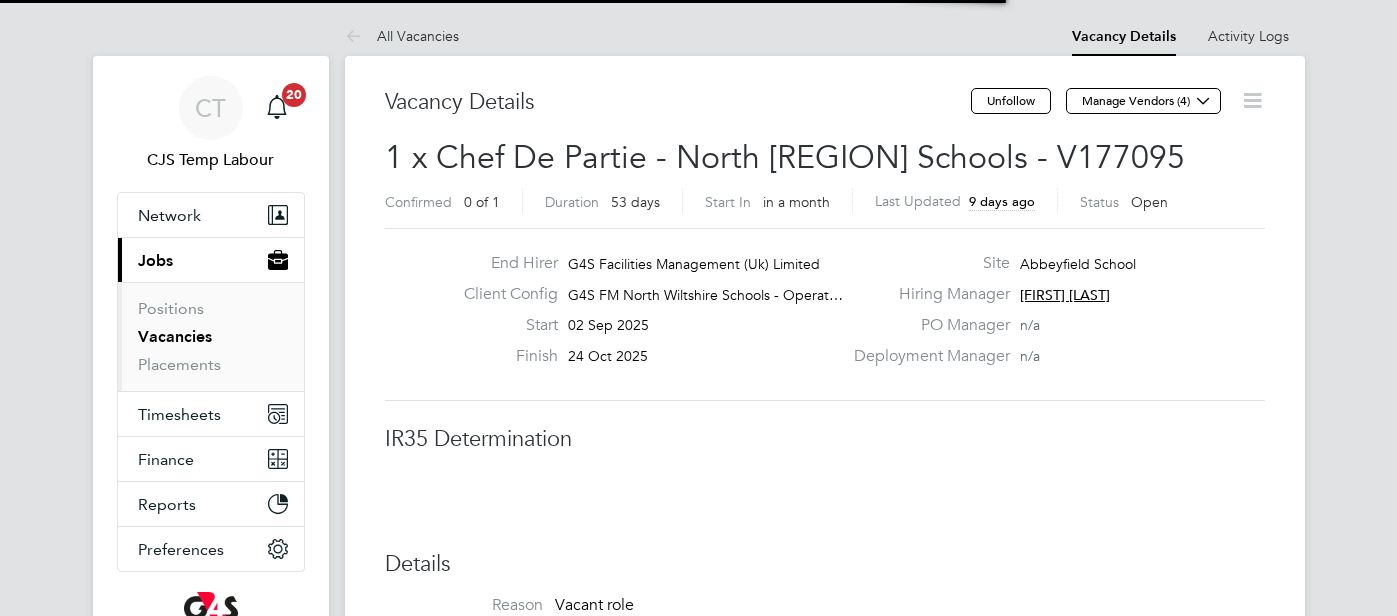 scroll, scrollTop: 0, scrollLeft: 0, axis: both 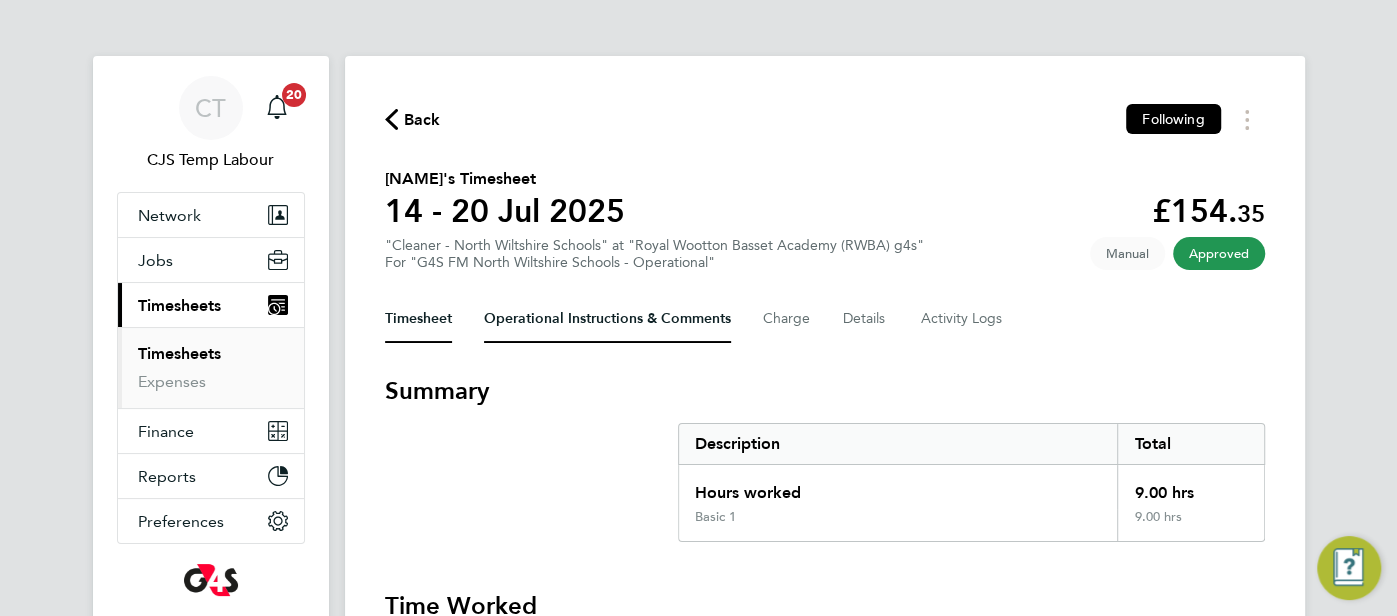 click on "Operational Instructions & Comments" at bounding box center [607, 319] 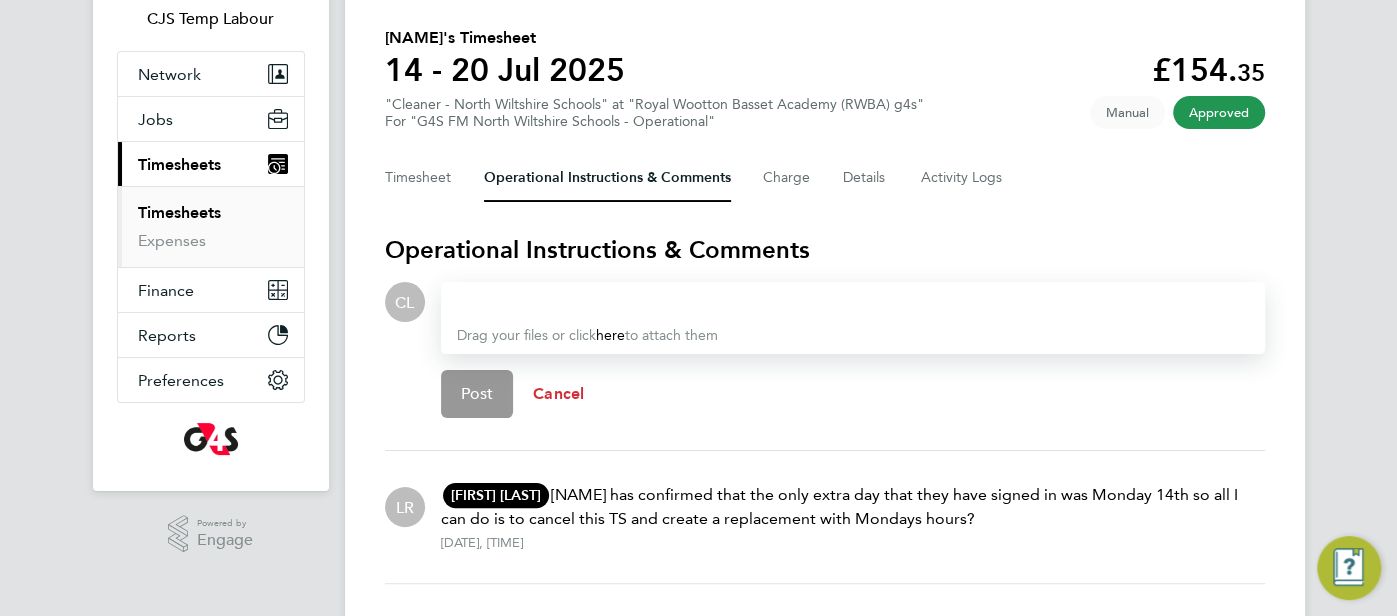 scroll, scrollTop: 141, scrollLeft: 0, axis: vertical 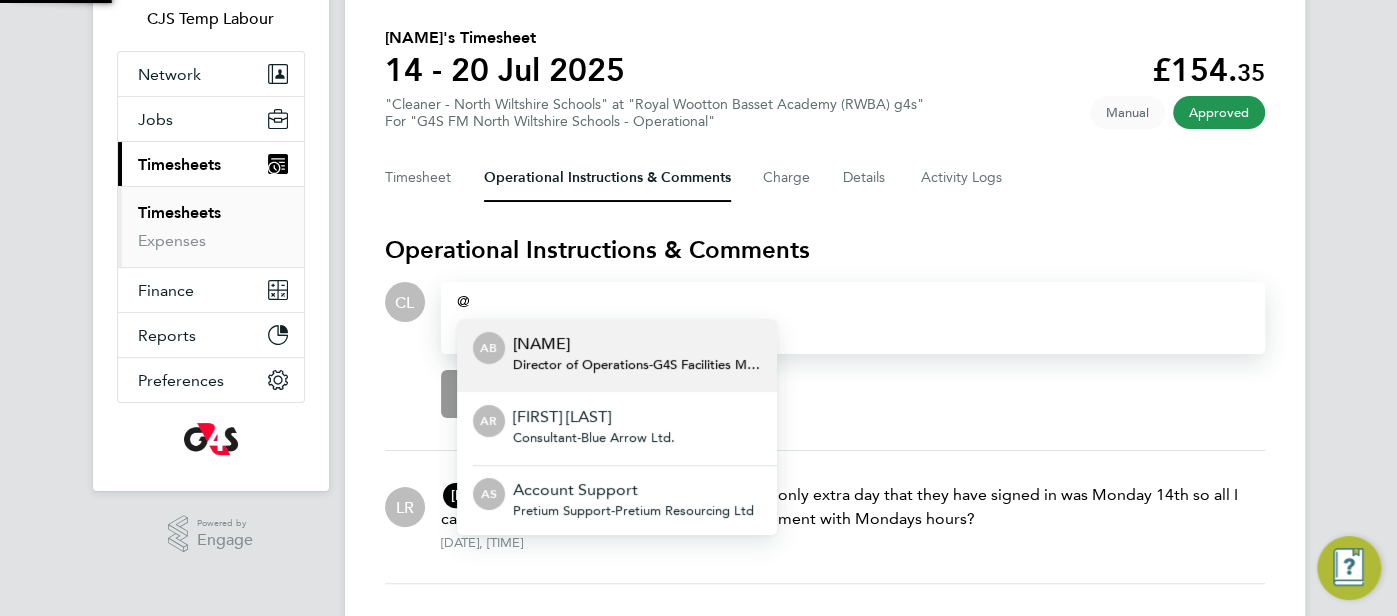 type 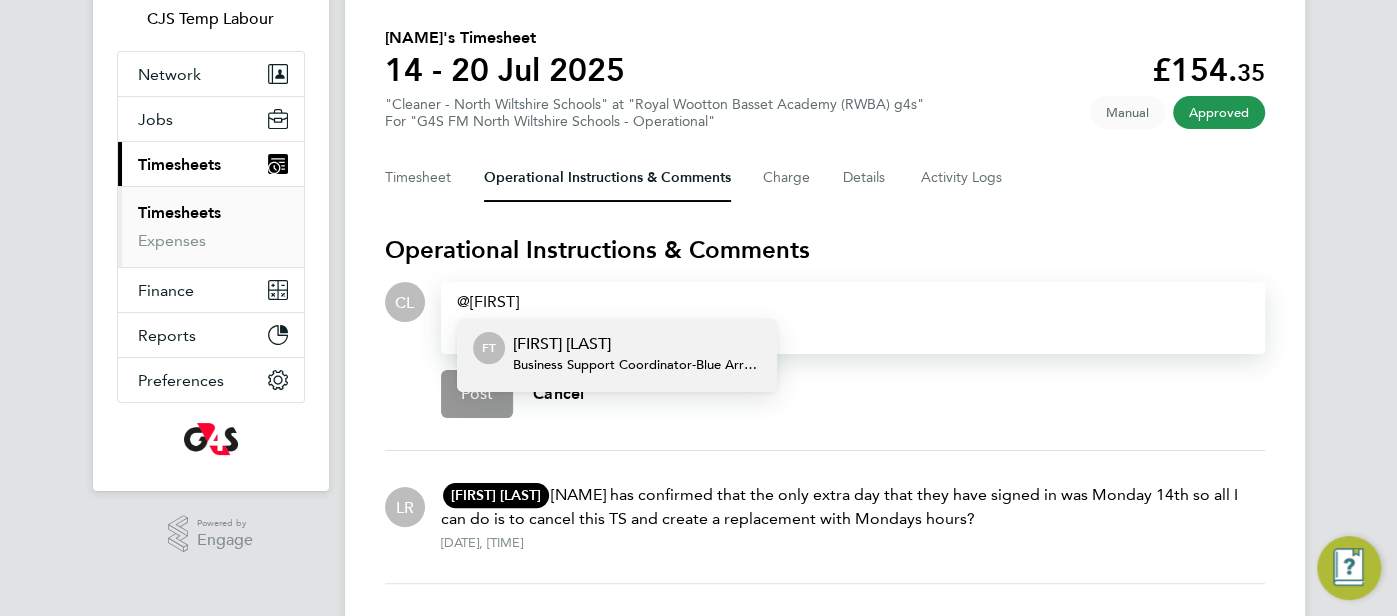 click on "Fabio Del Turco" at bounding box center [637, 344] 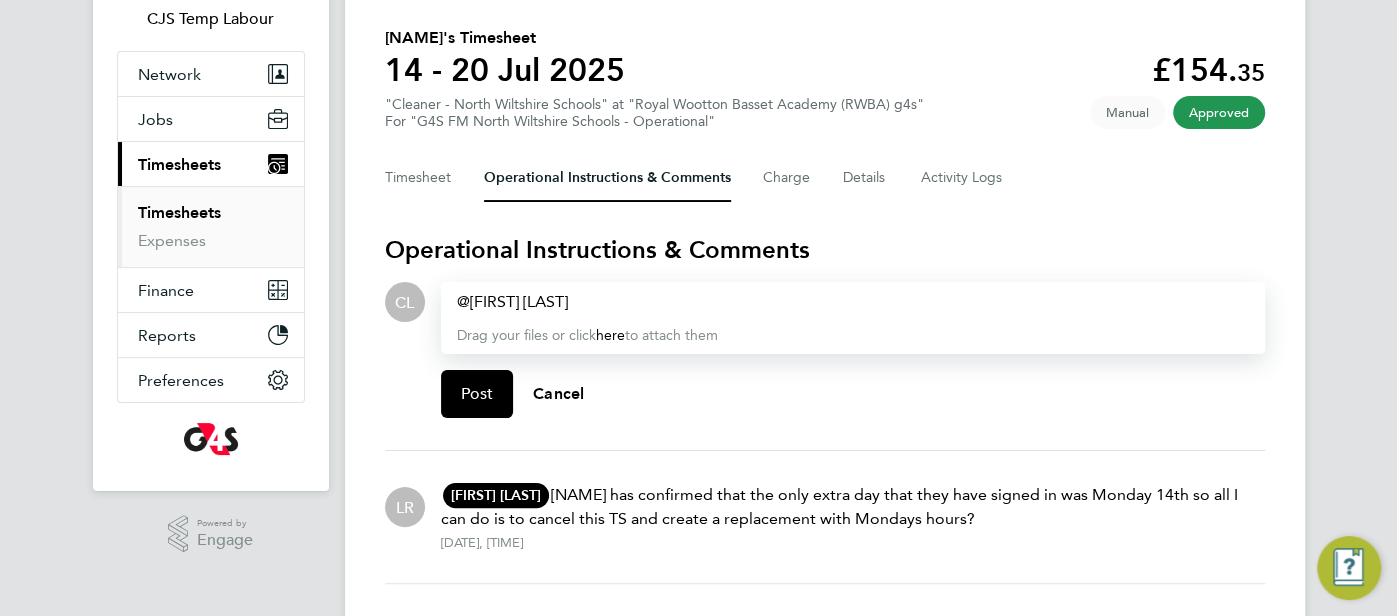 type 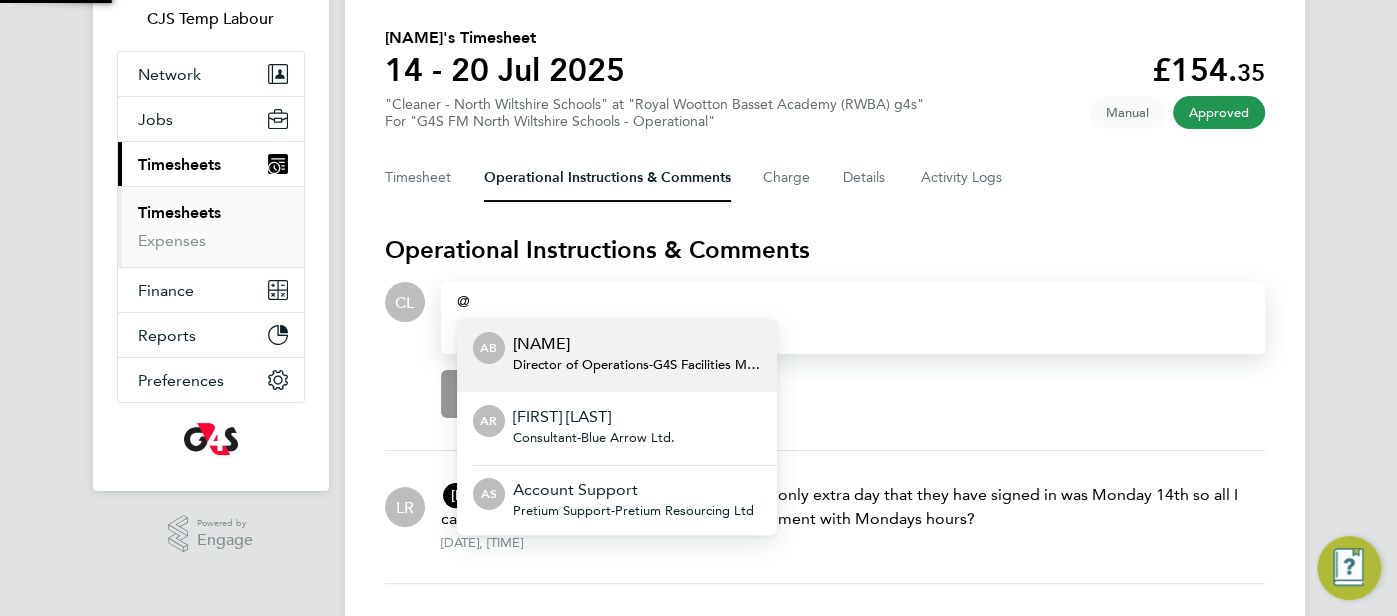 type 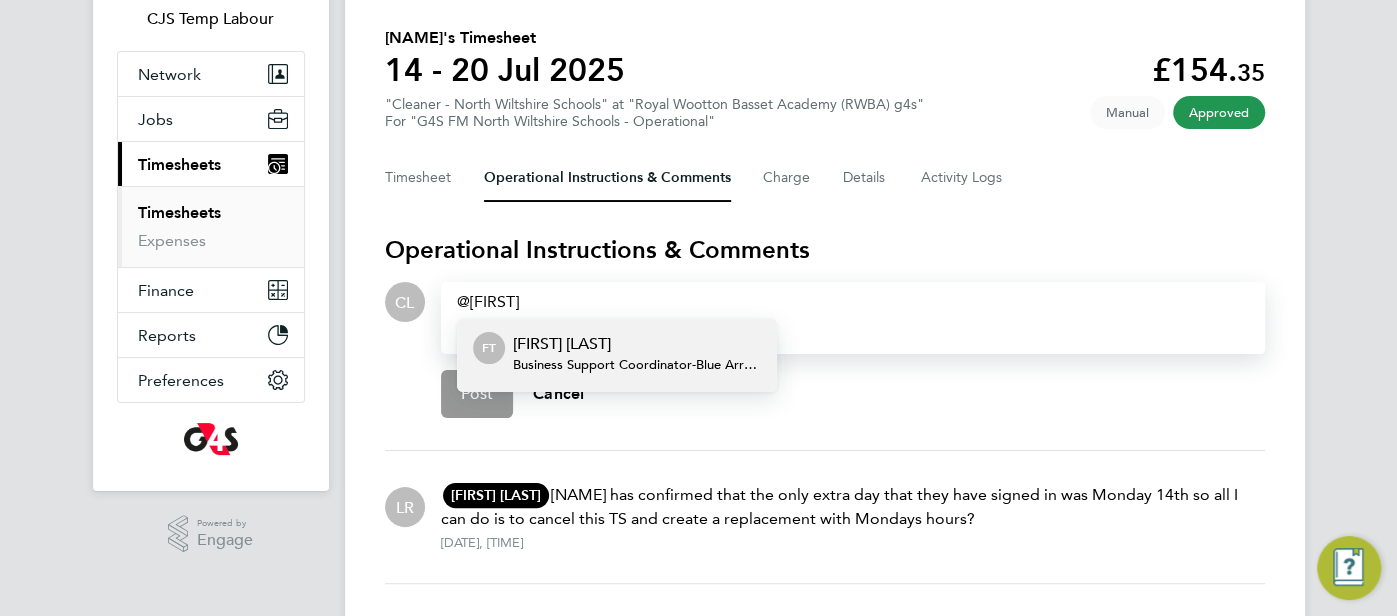 click on "Business Support Coordinator   -   Blue Arrow Ltd." at bounding box center [637, 365] 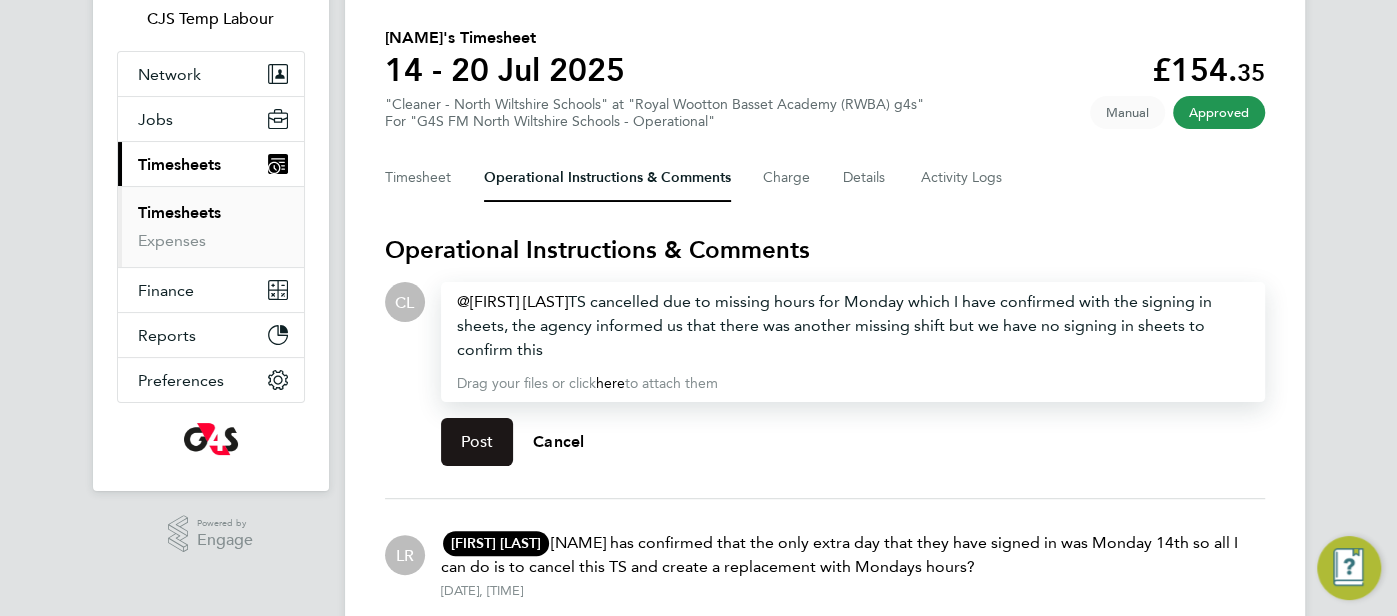 click on "Post" 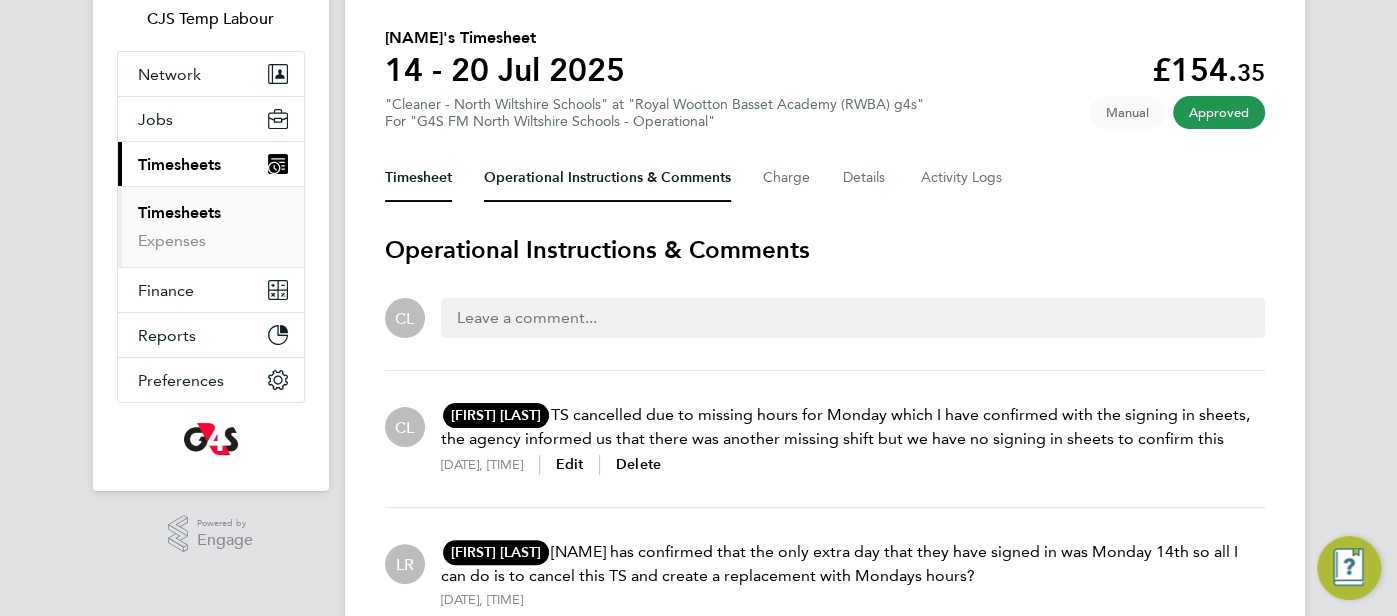 click on "Timesheet" at bounding box center [418, 178] 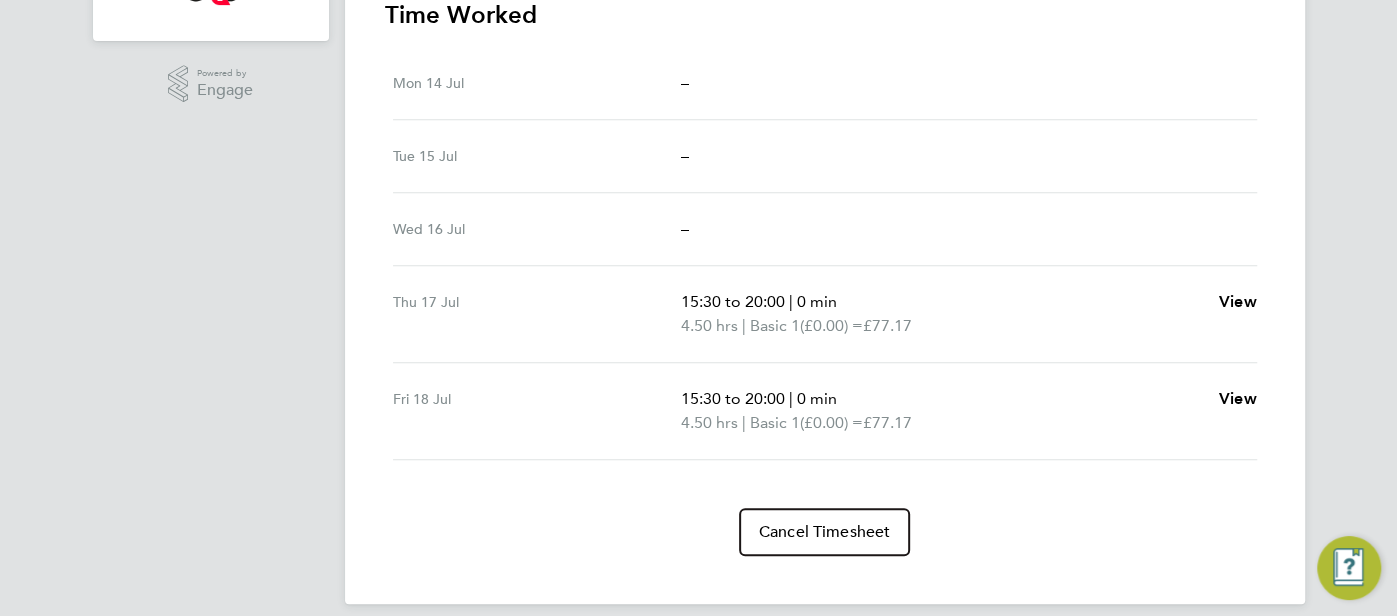 scroll, scrollTop: 605, scrollLeft: 0, axis: vertical 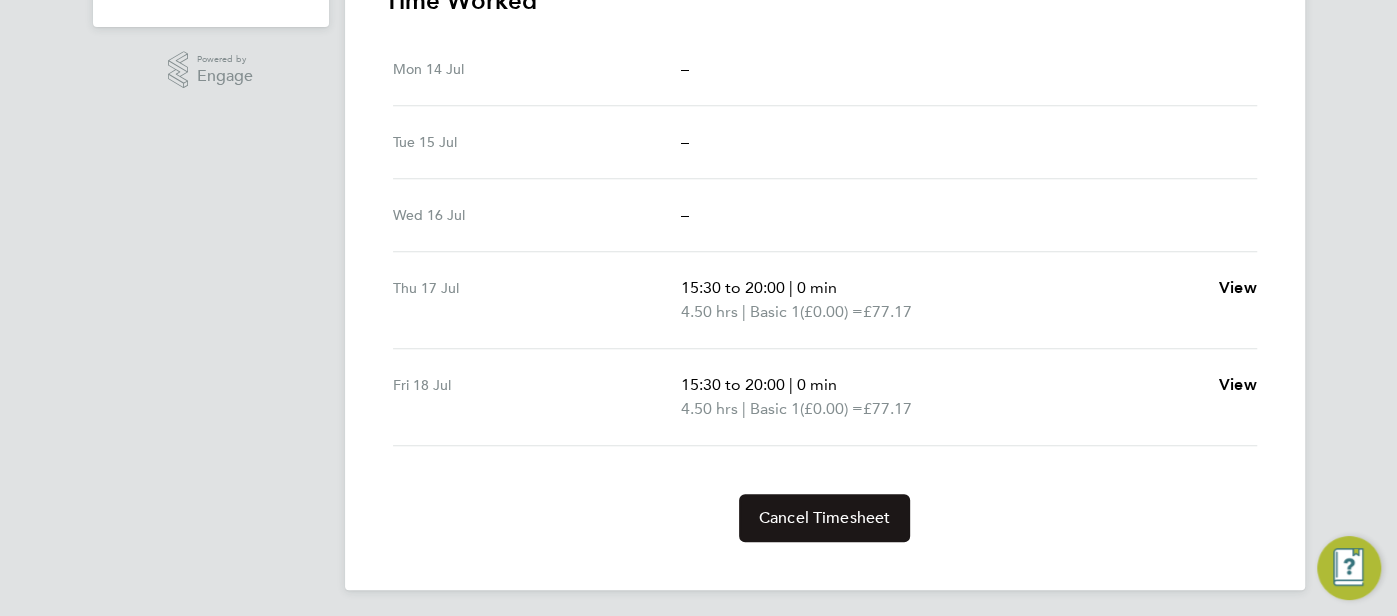 click on "Cancel Timesheet" 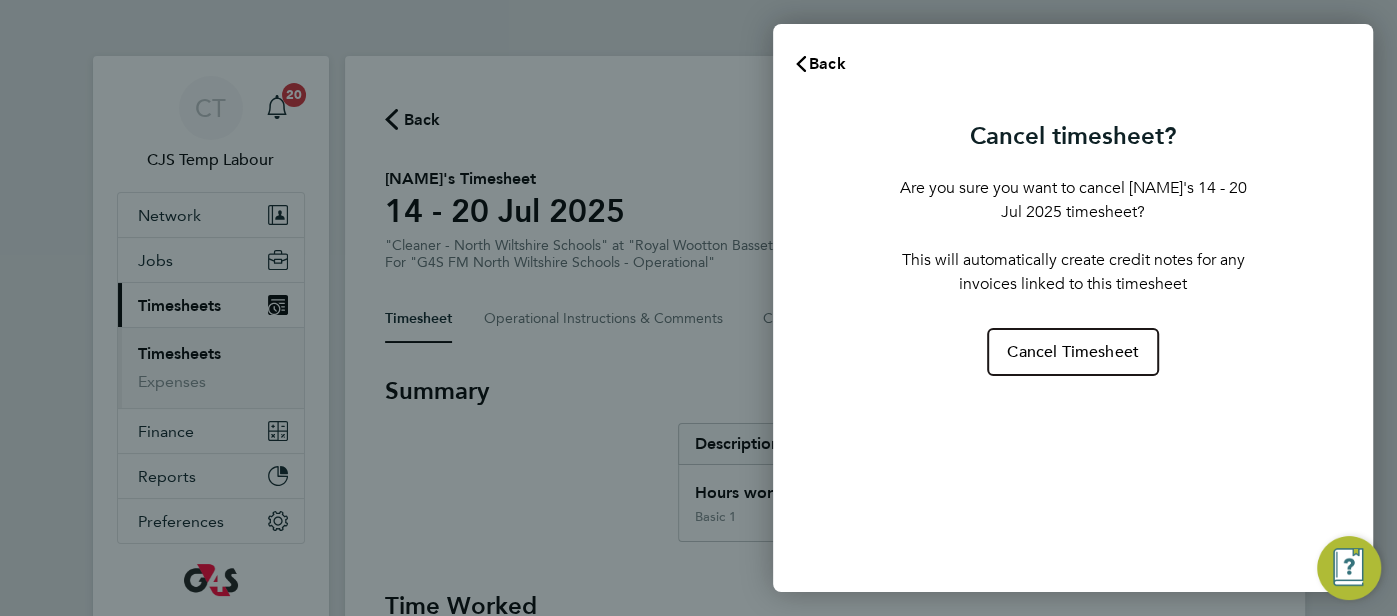 scroll, scrollTop: 0, scrollLeft: 0, axis: both 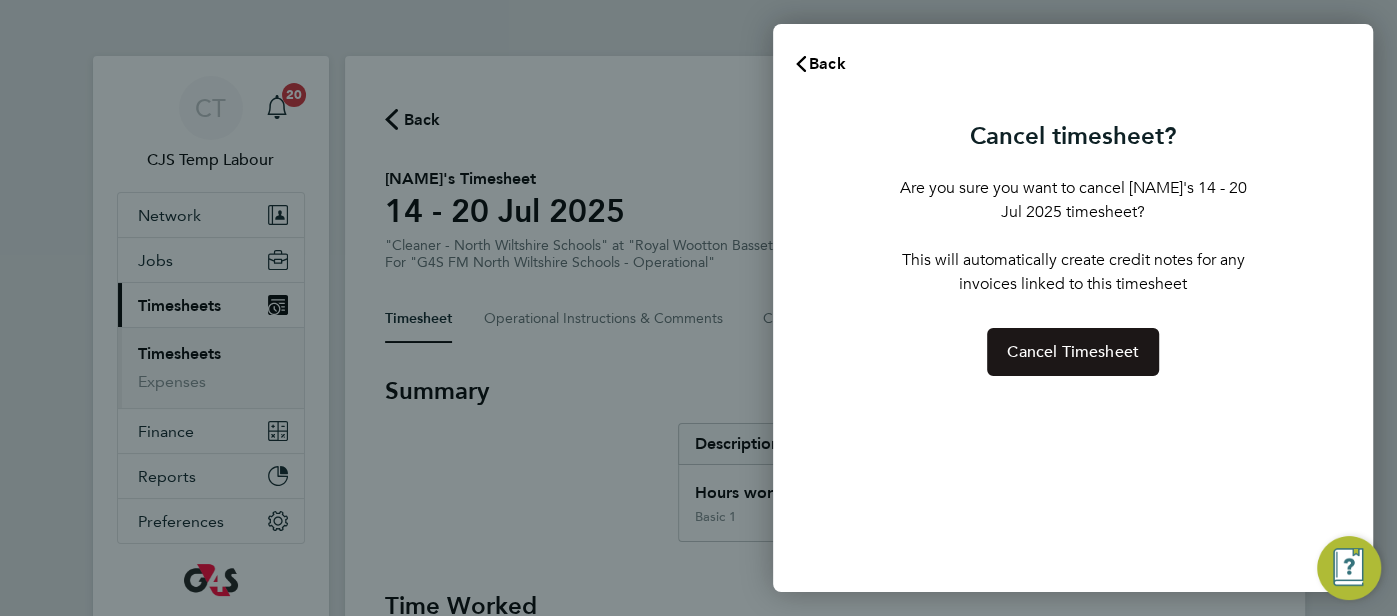 click on "Cancel Timesheet" 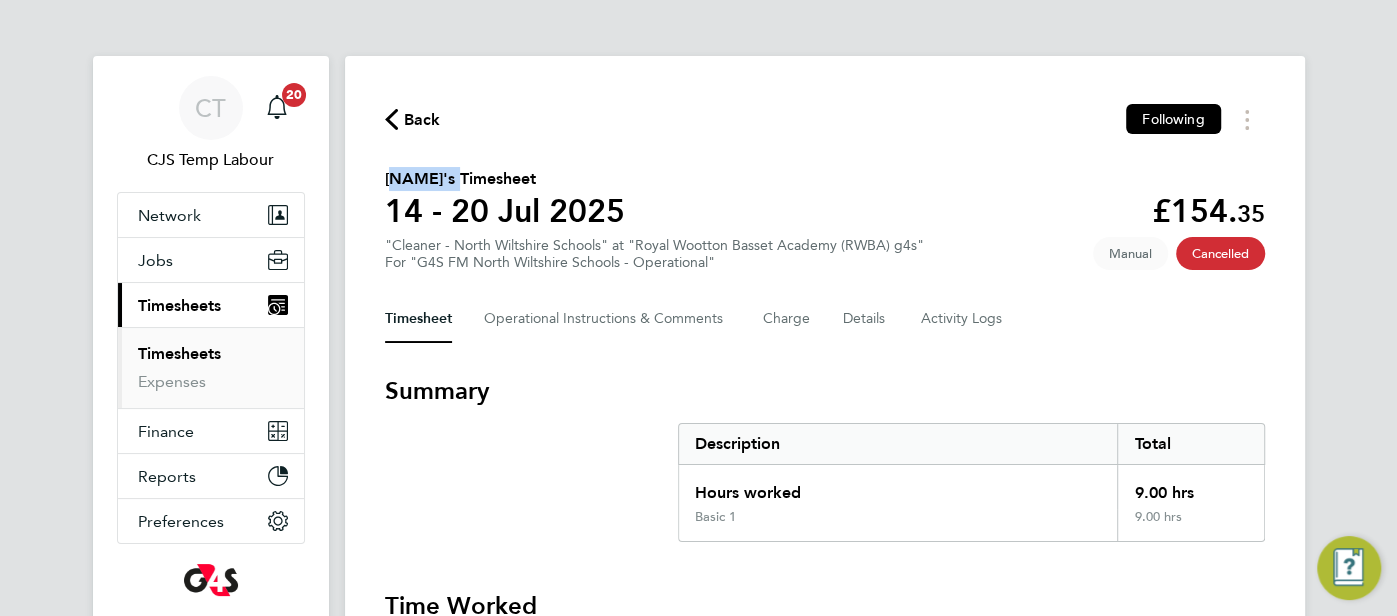drag, startPoint x: 447, startPoint y: 184, endPoint x: 374, endPoint y: 167, distance: 74.953316 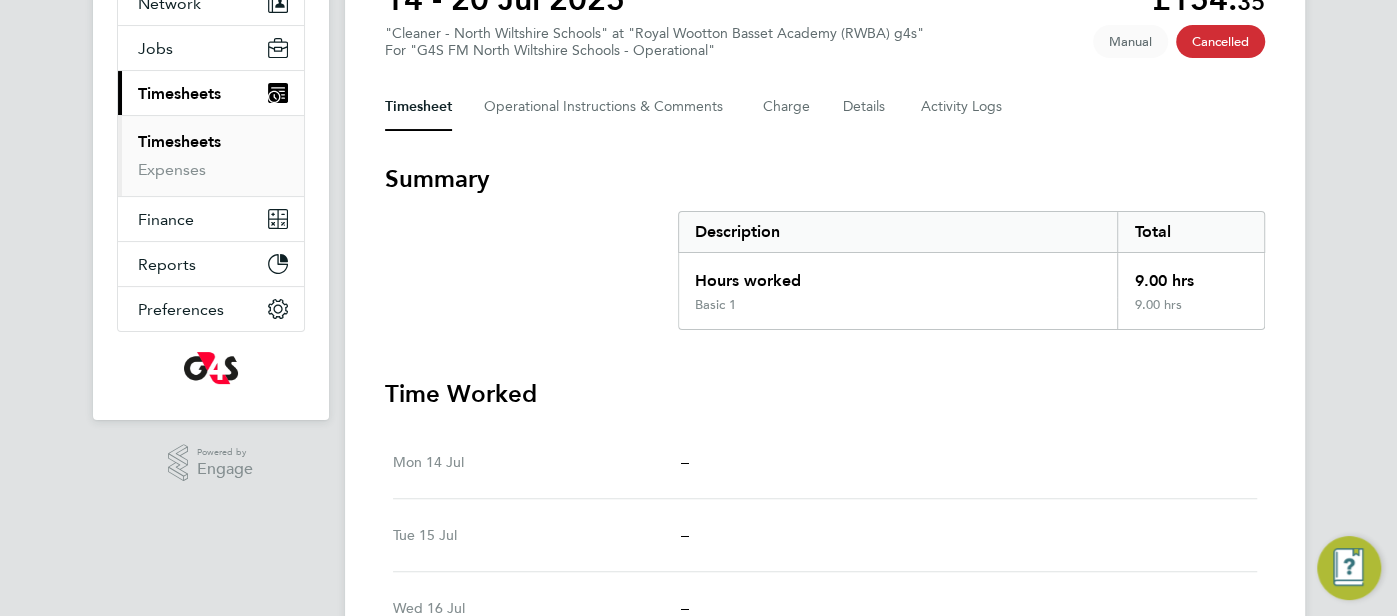 scroll, scrollTop: 193, scrollLeft: 0, axis: vertical 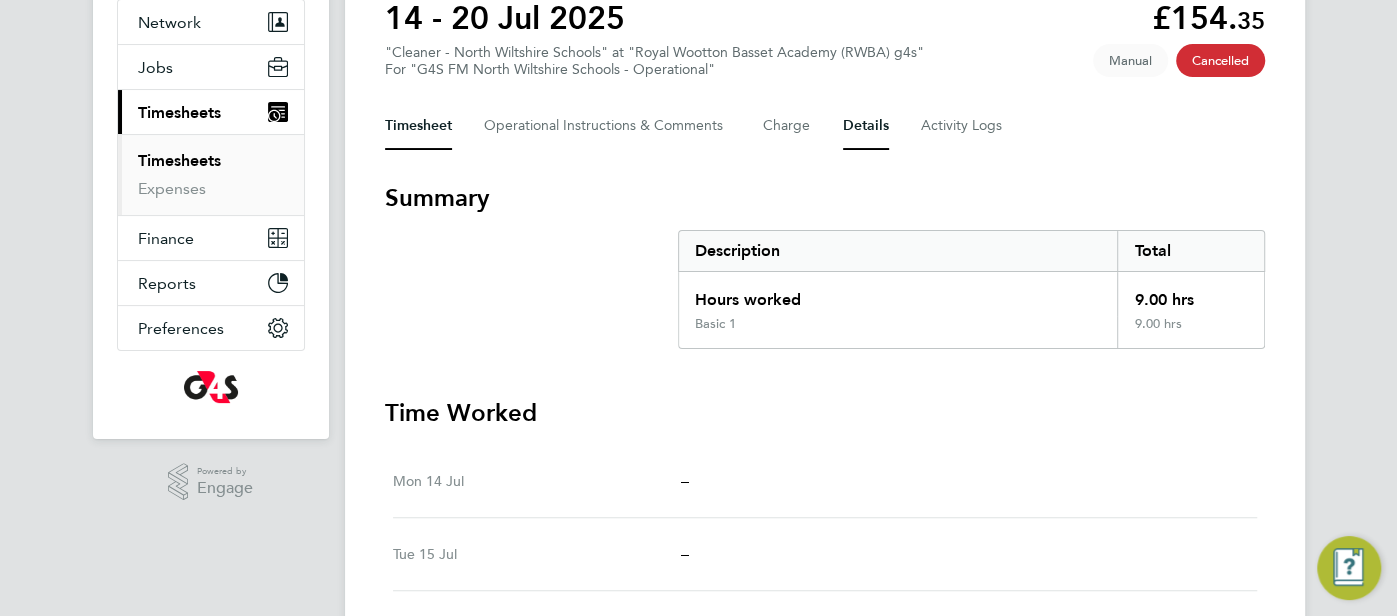 drag, startPoint x: 863, startPoint y: 118, endPoint x: 870, endPoint y: 209, distance: 91.26884 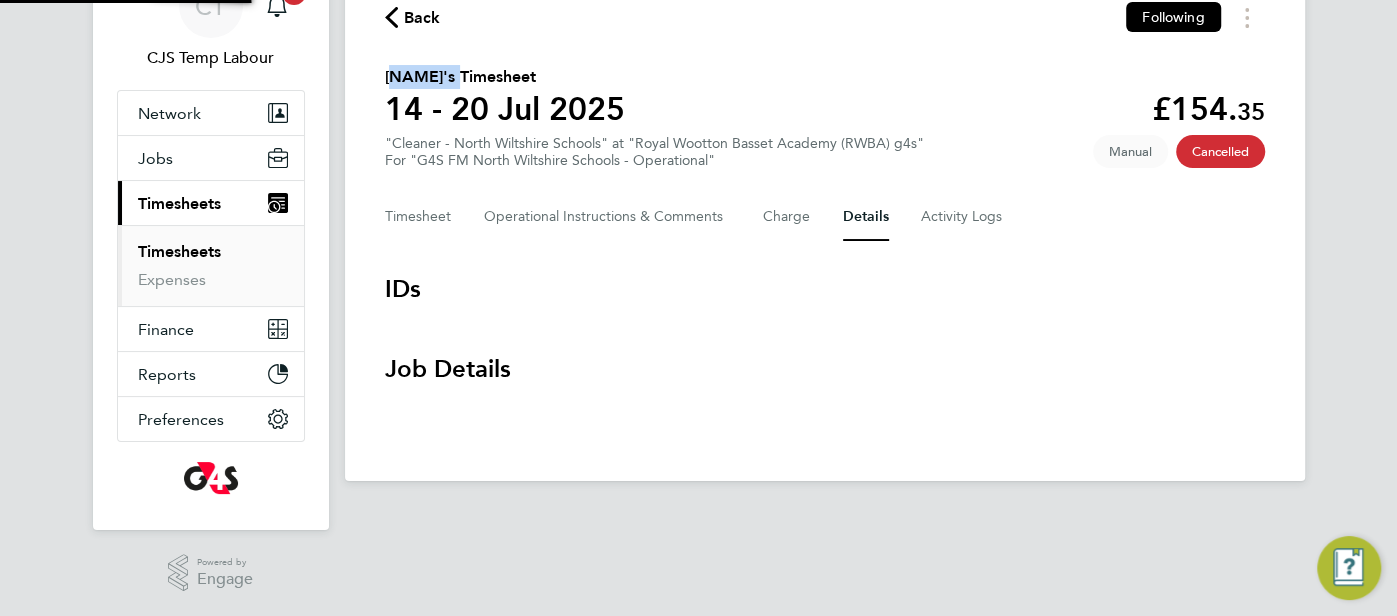 scroll, scrollTop: 0, scrollLeft: 0, axis: both 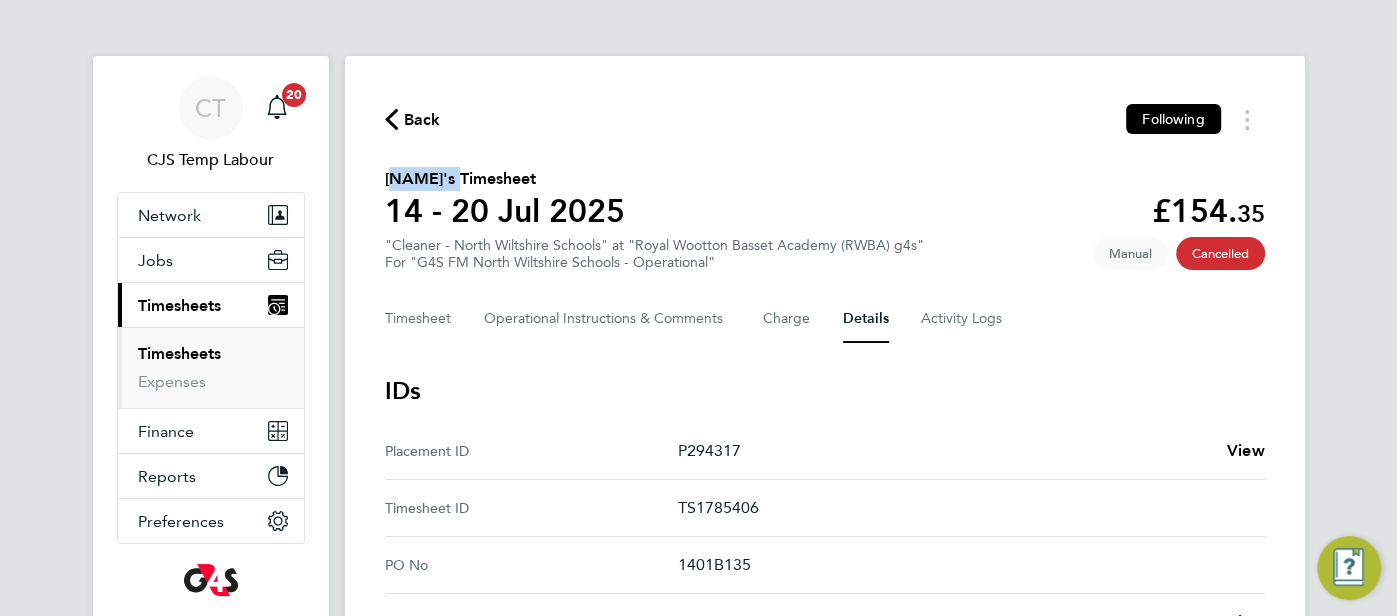 drag, startPoint x: 769, startPoint y: 503, endPoint x: 671, endPoint y: 491, distance: 98.731964 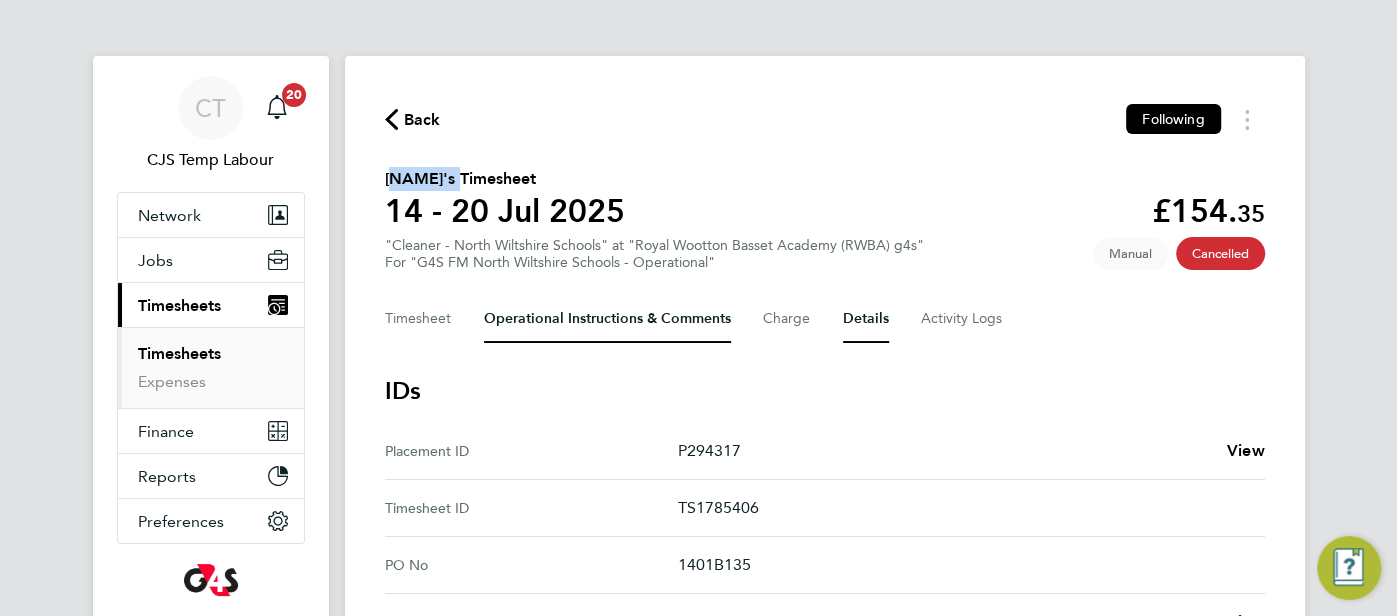 click on "Operational Instructions & Comments" at bounding box center [607, 319] 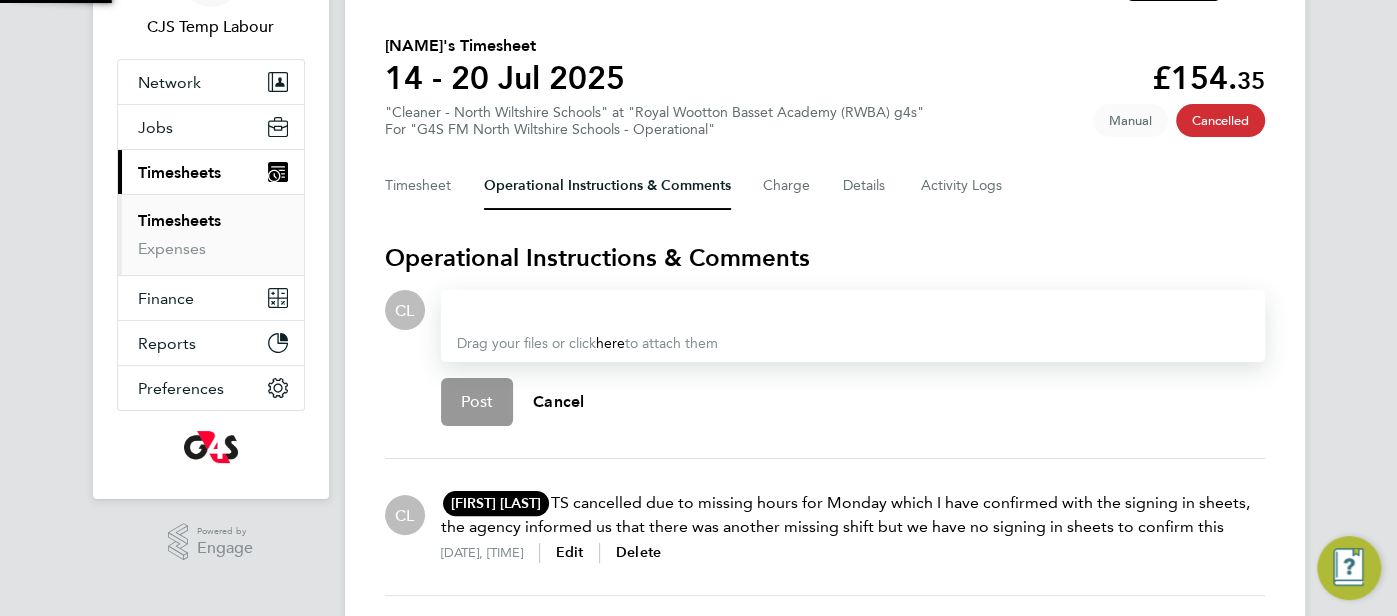 scroll, scrollTop: 241, scrollLeft: 0, axis: vertical 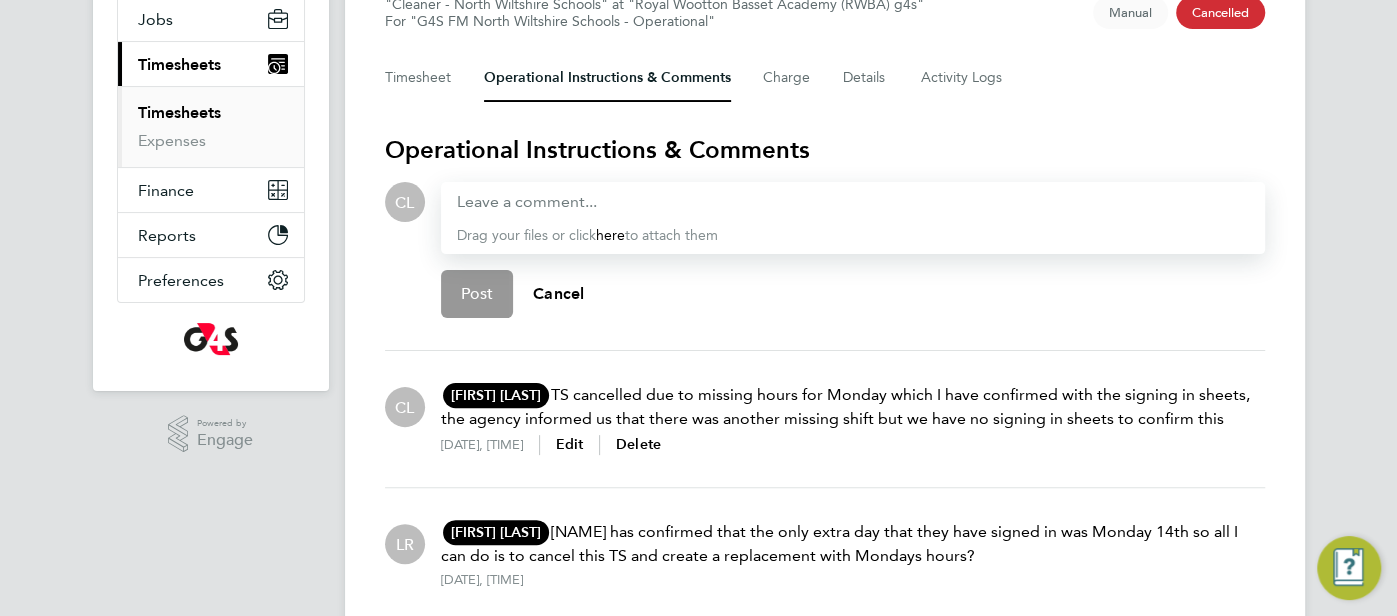 drag, startPoint x: 568, startPoint y: 398, endPoint x: 1230, endPoint y: 427, distance: 662.6349 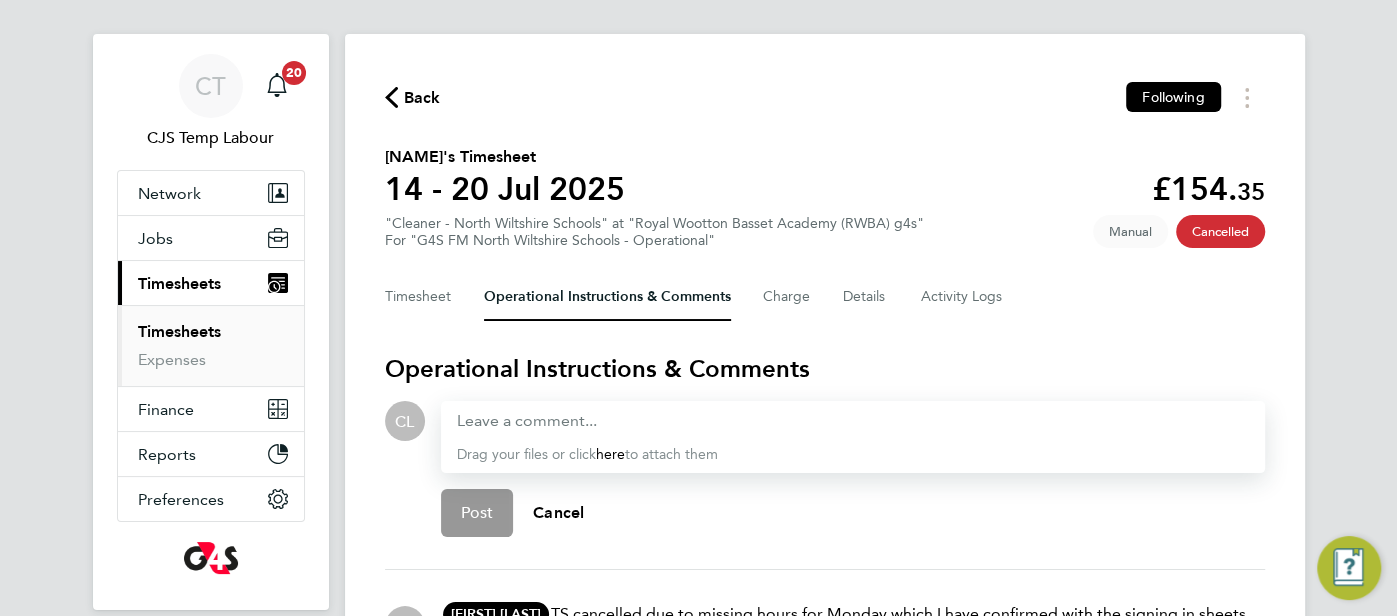 scroll, scrollTop: 0, scrollLeft: 0, axis: both 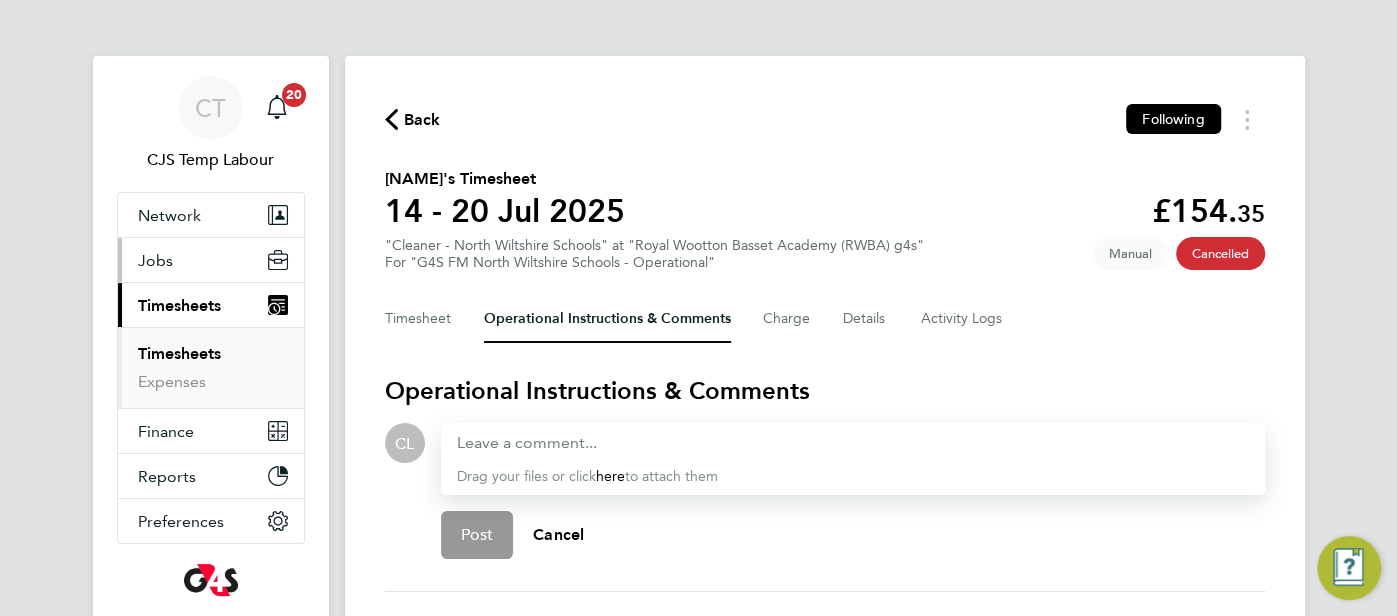 click on "Jobs" at bounding box center [155, 260] 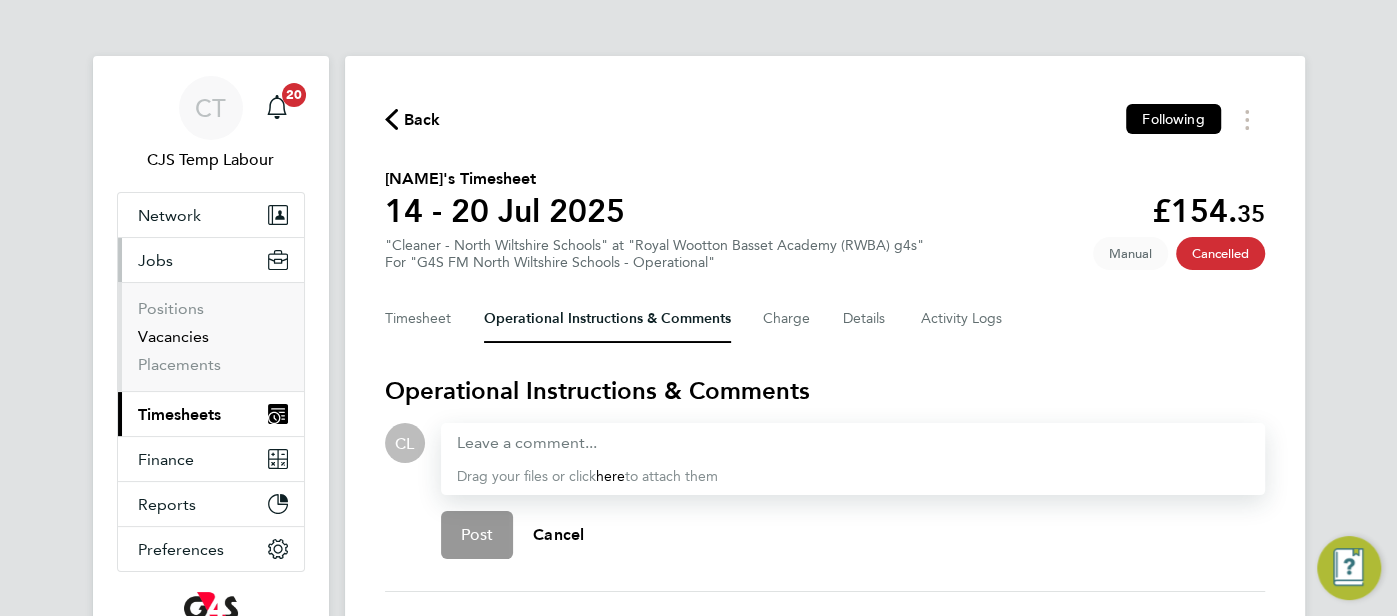 click on "Vacancies" at bounding box center (173, 336) 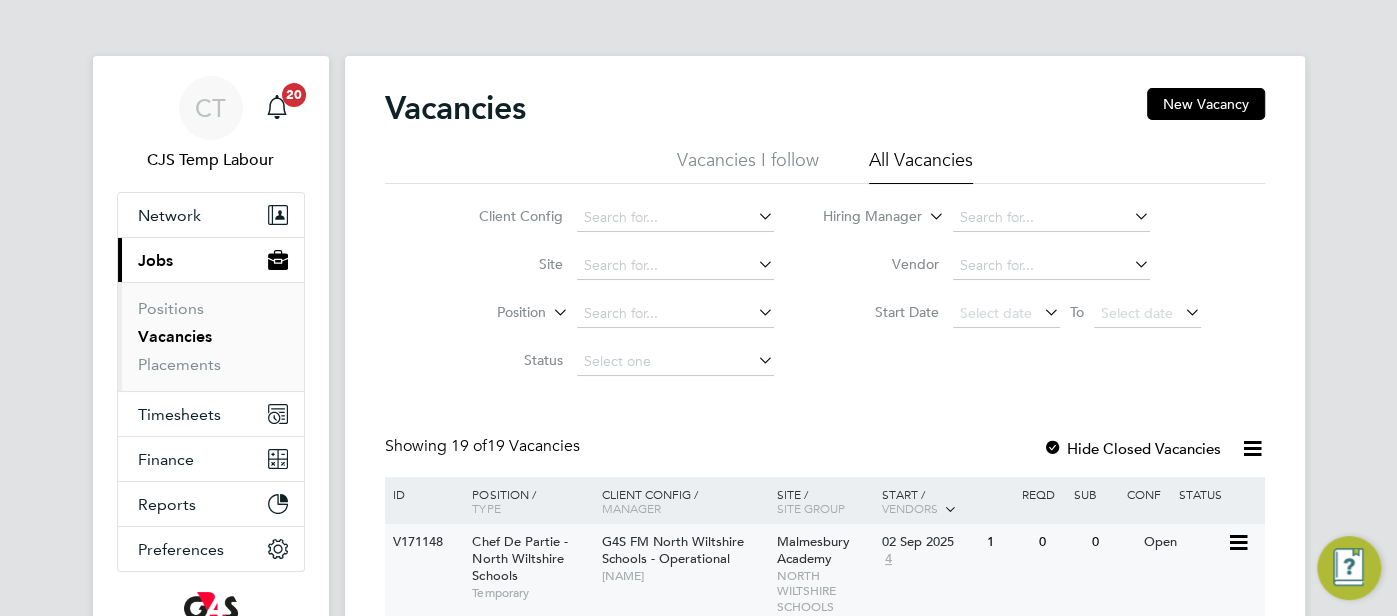 click on "Alice Collier" 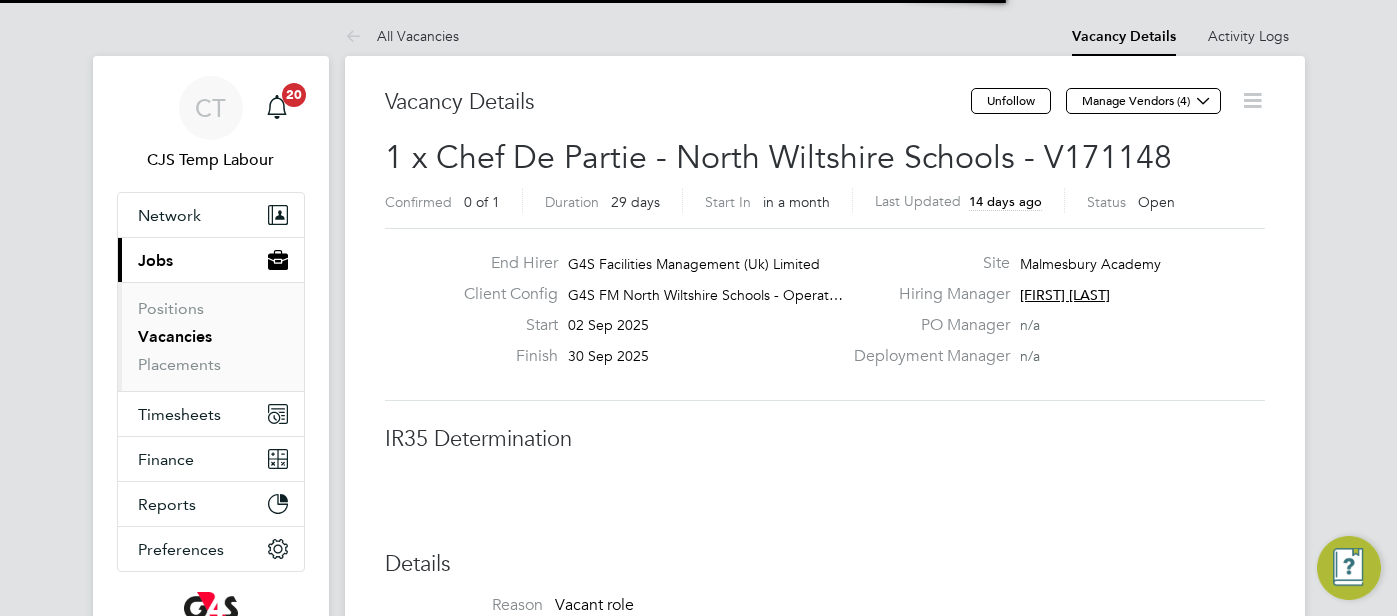 scroll, scrollTop: 0, scrollLeft: 0, axis: both 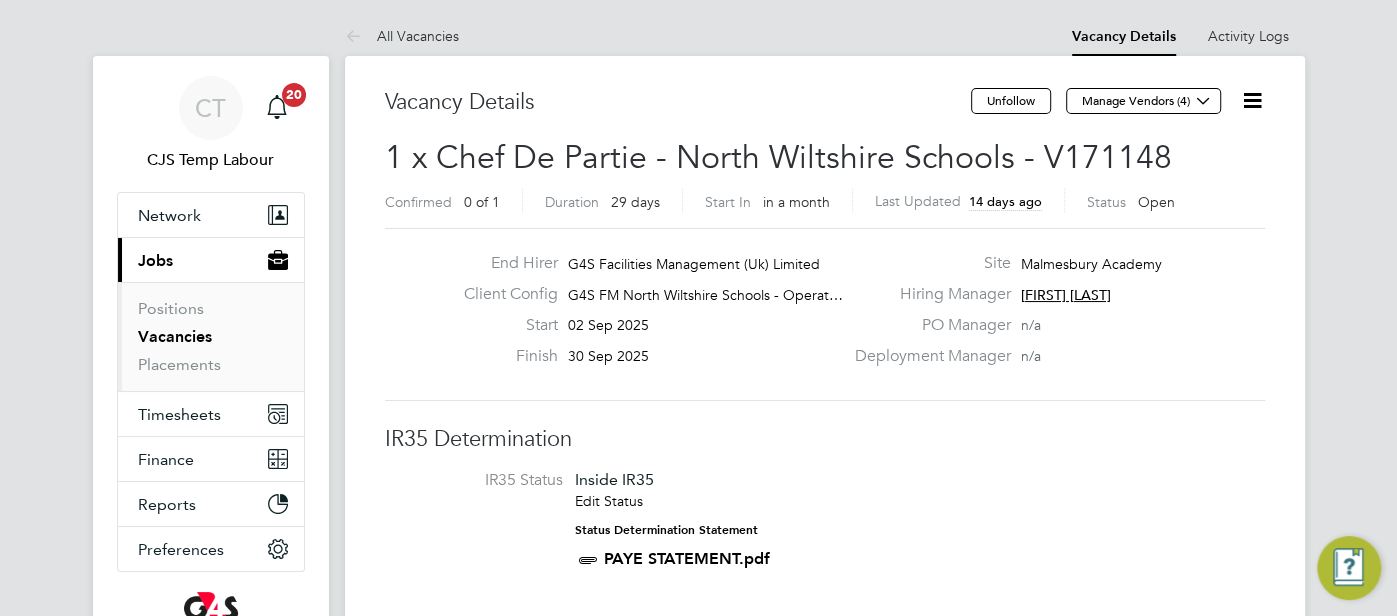click on "IR35 Determination" 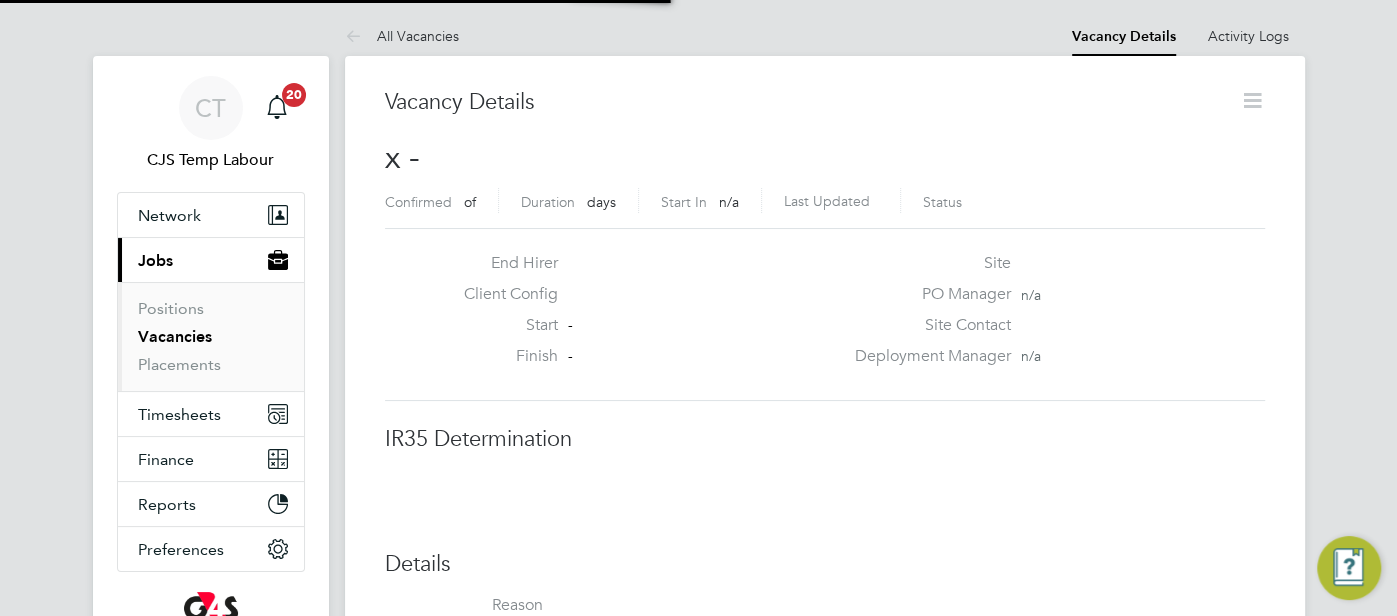scroll, scrollTop: 10, scrollLeft: 9, axis: both 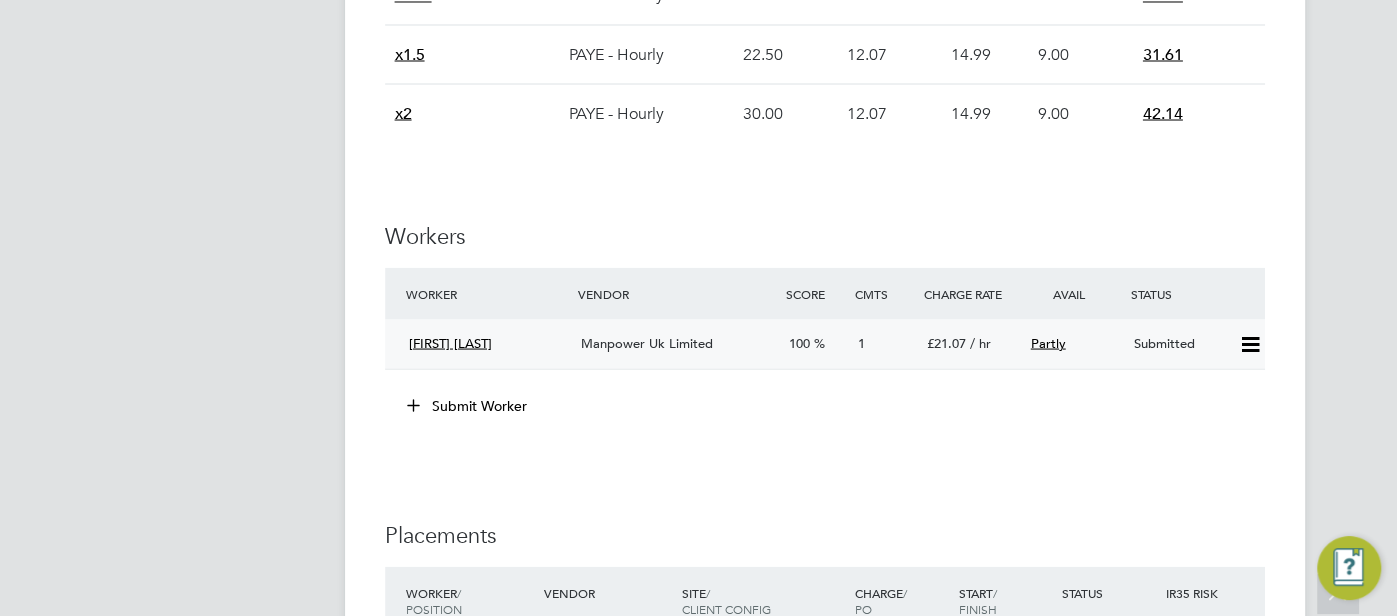 click 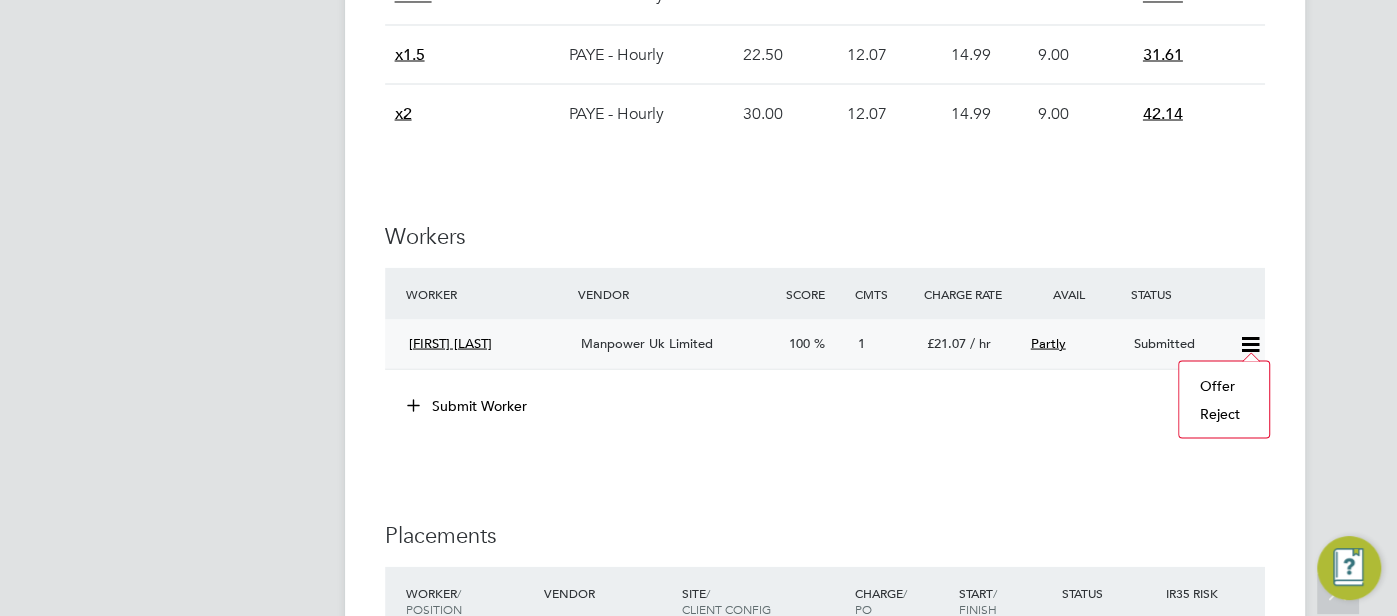click on "Offer" 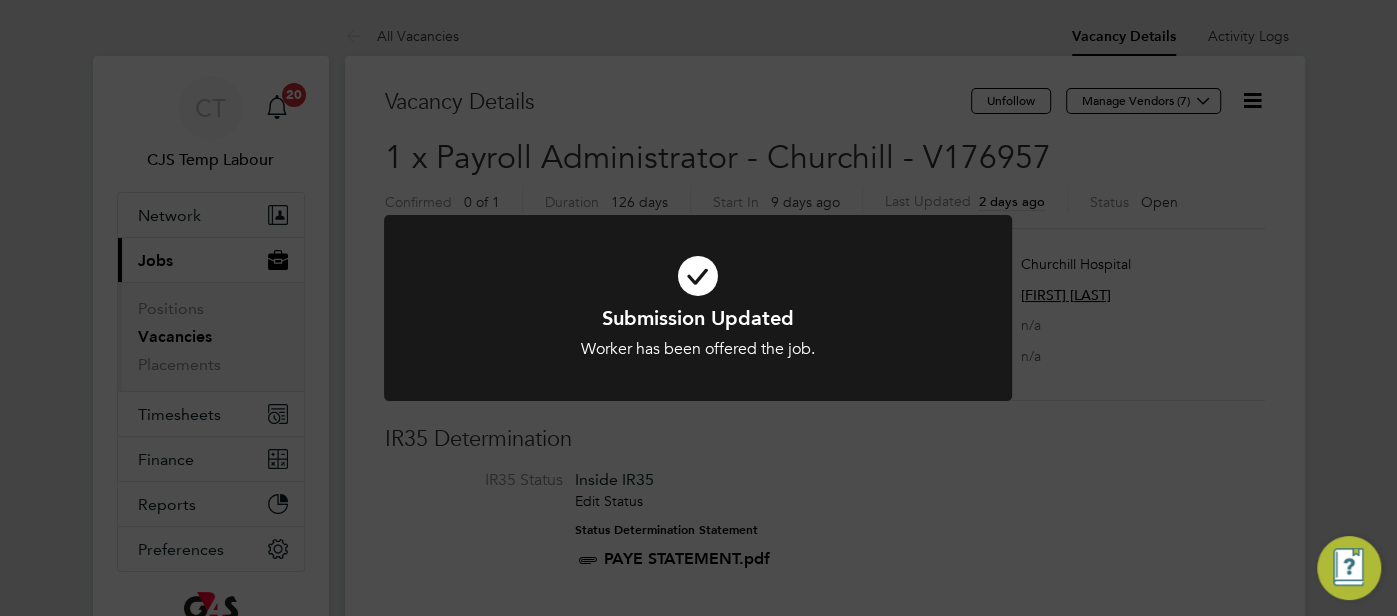 click at bounding box center [698, 276] 